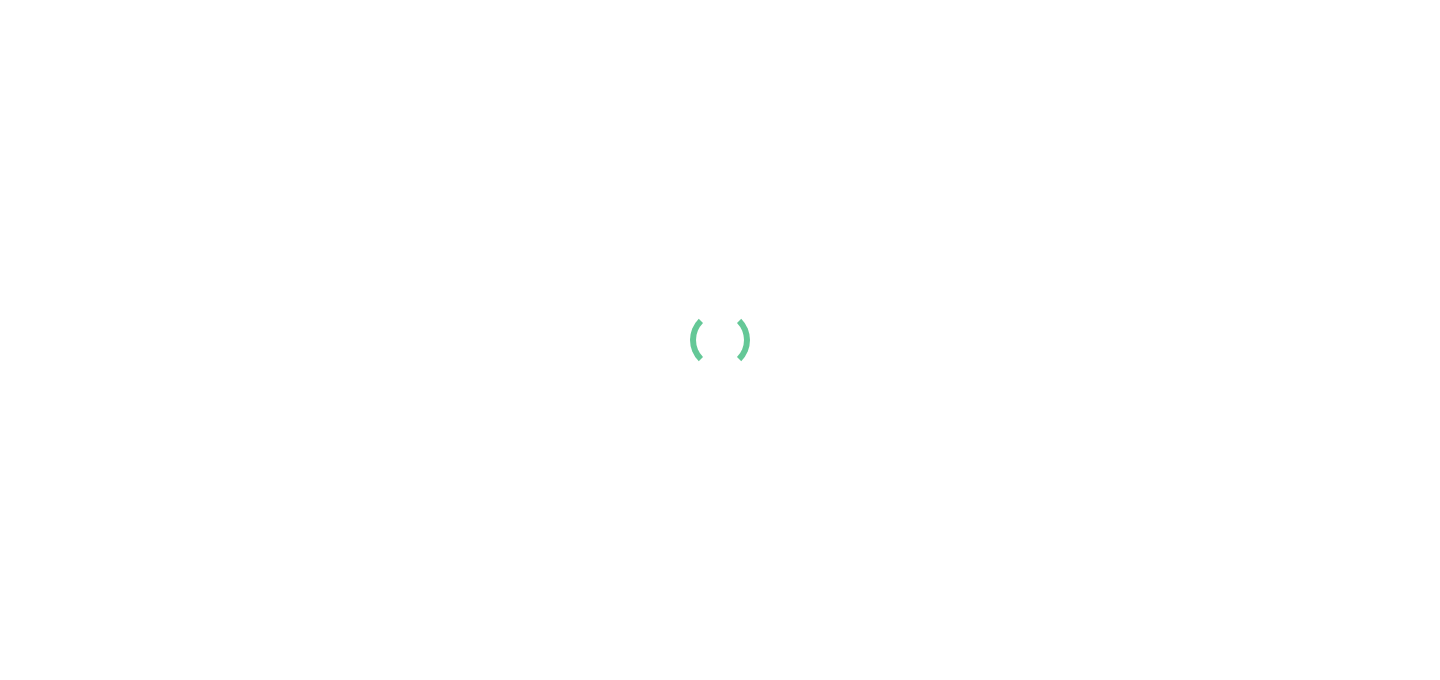 scroll, scrollTop: 0, scrollLeft: 0, axis: both 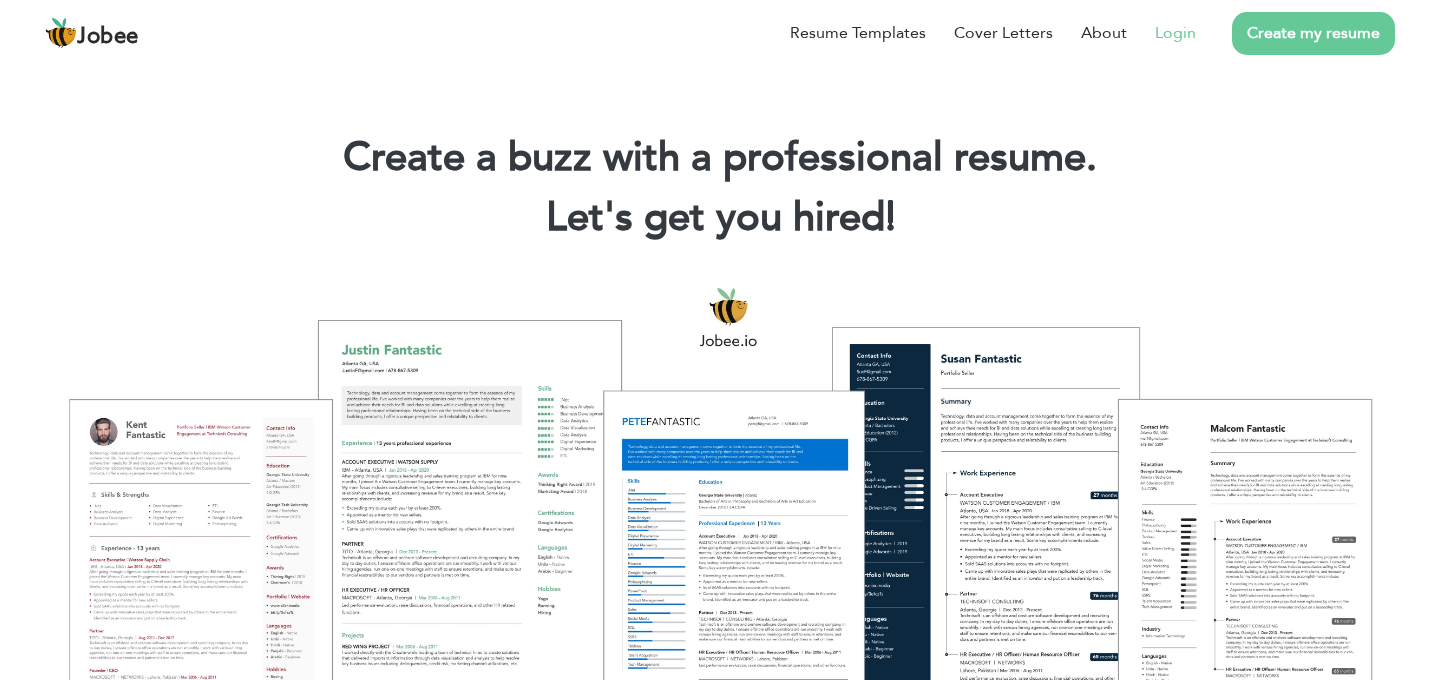 click on "Login" at bounding box center [1175, 33] 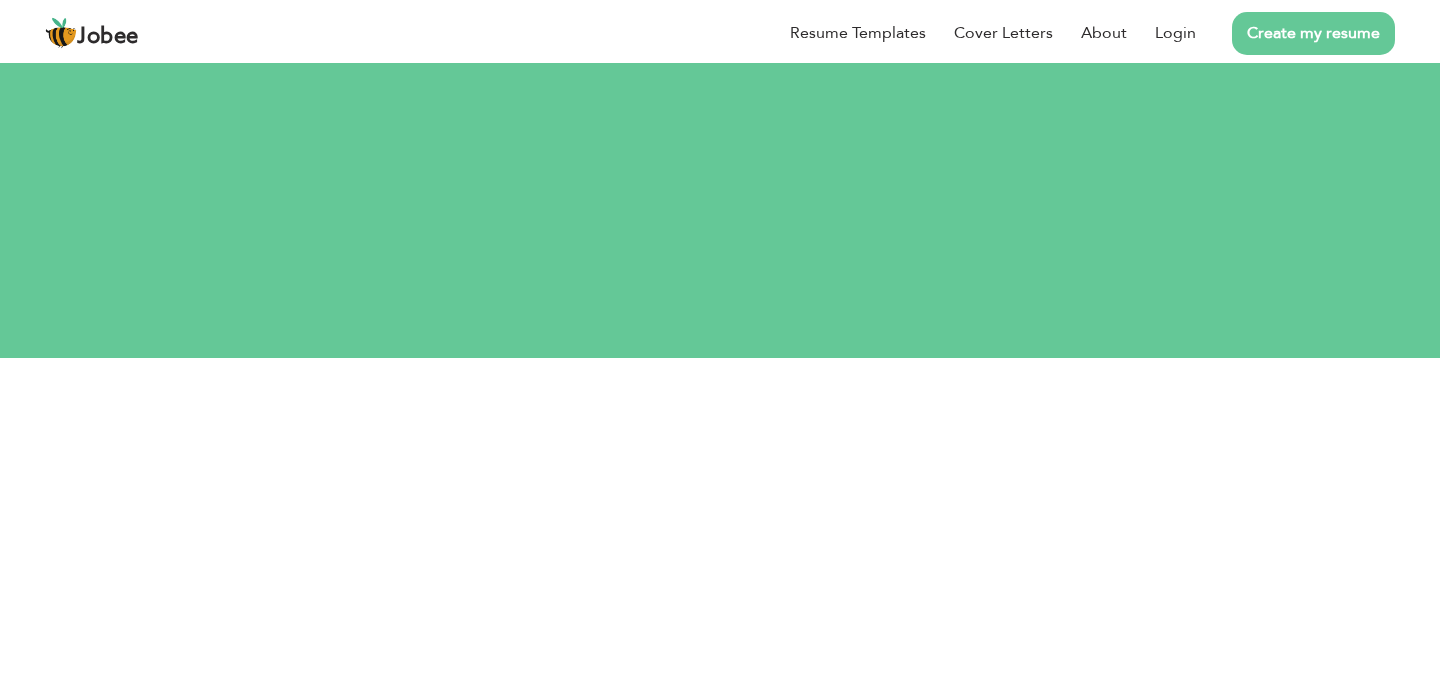 scroll, scrollTop: 0, scrollLeft: 0, axis: both 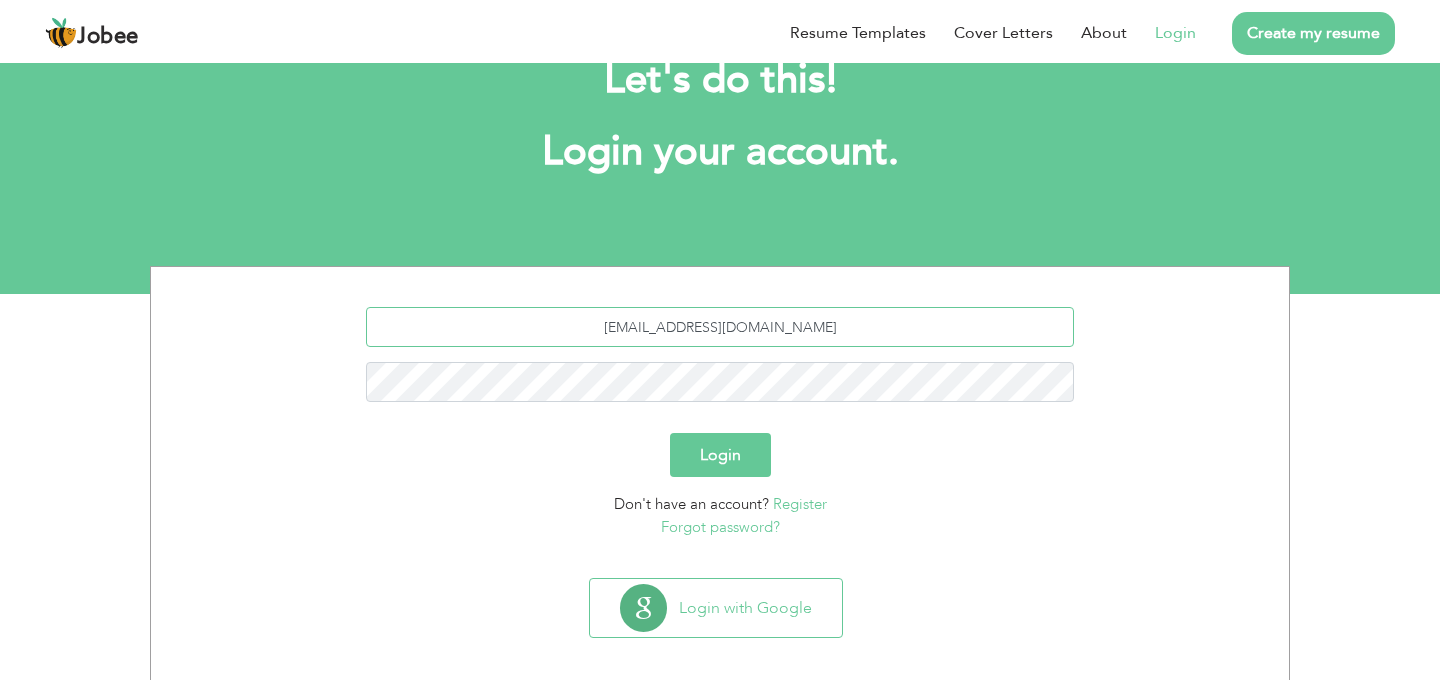 click on "chaudharyharris66@gmail.com" at bounding box center (720, 327) 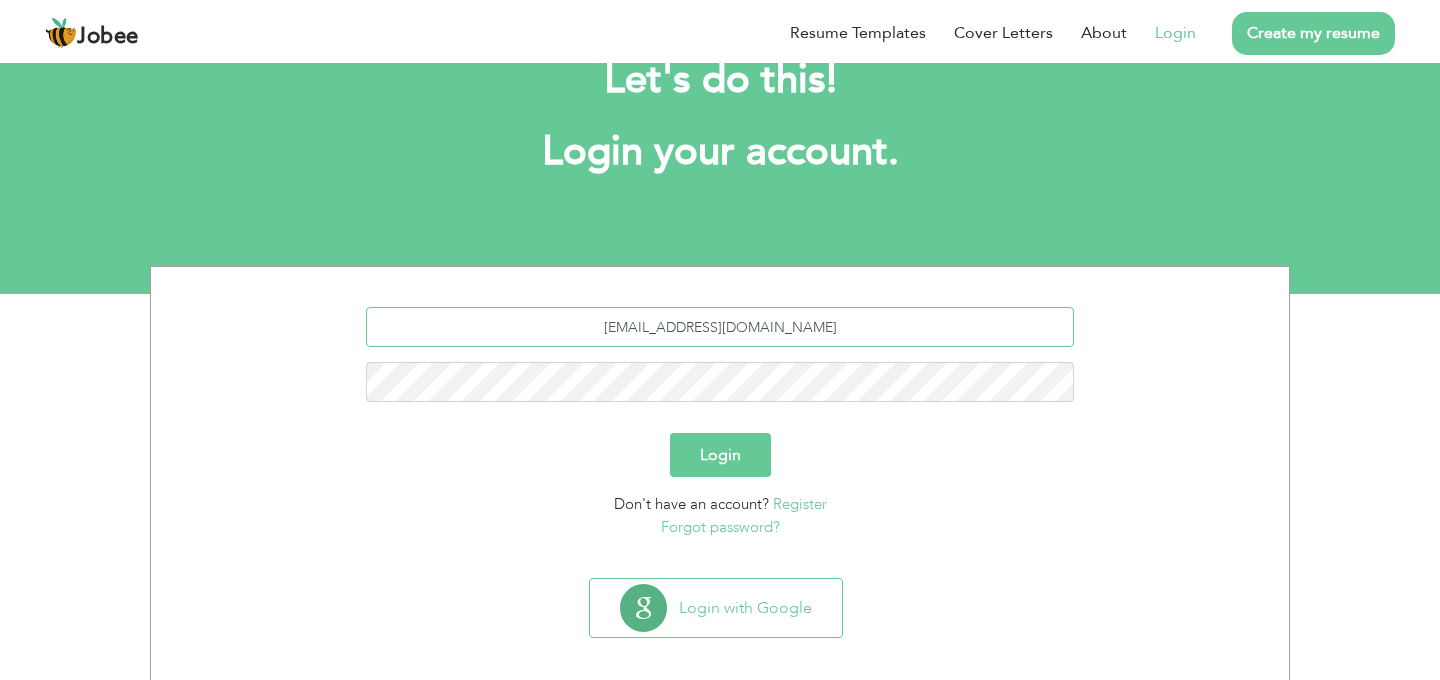 type on "msaqib4545@gmail.com" 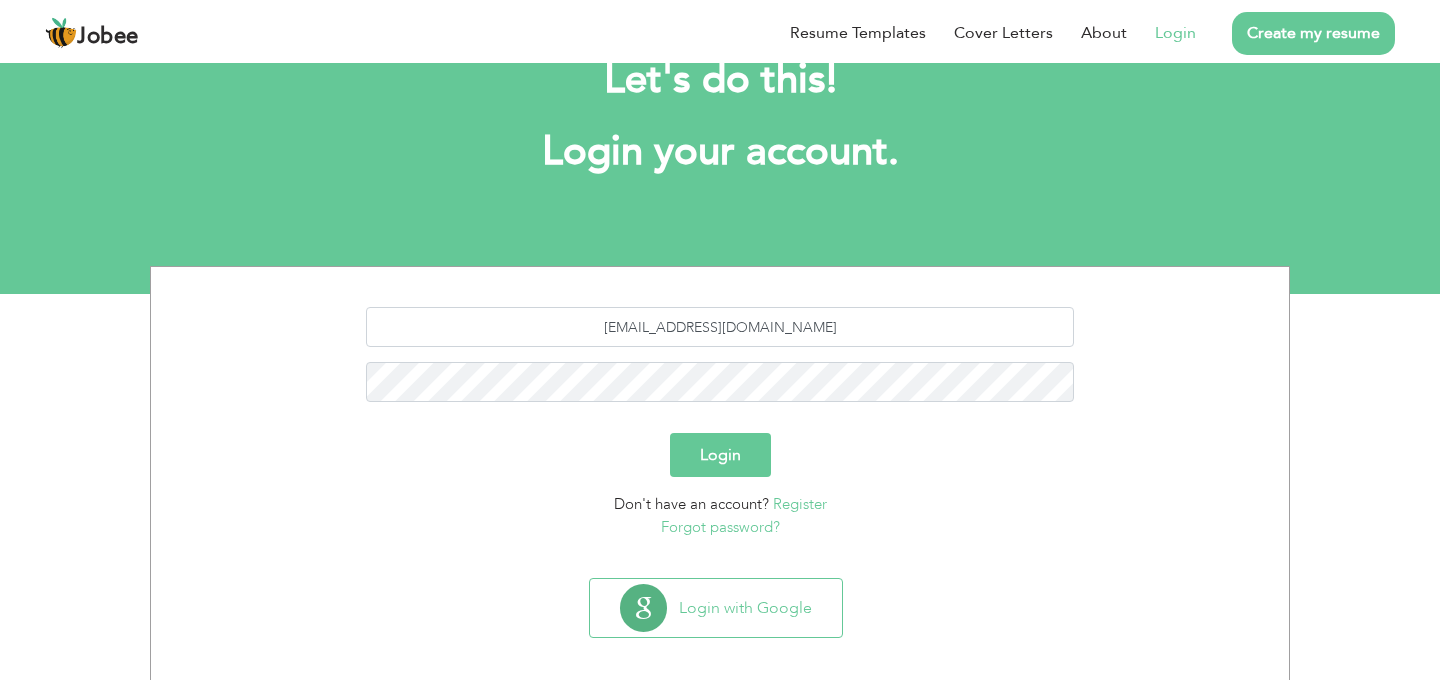 click on "Login" at bounding box center (720, 455) 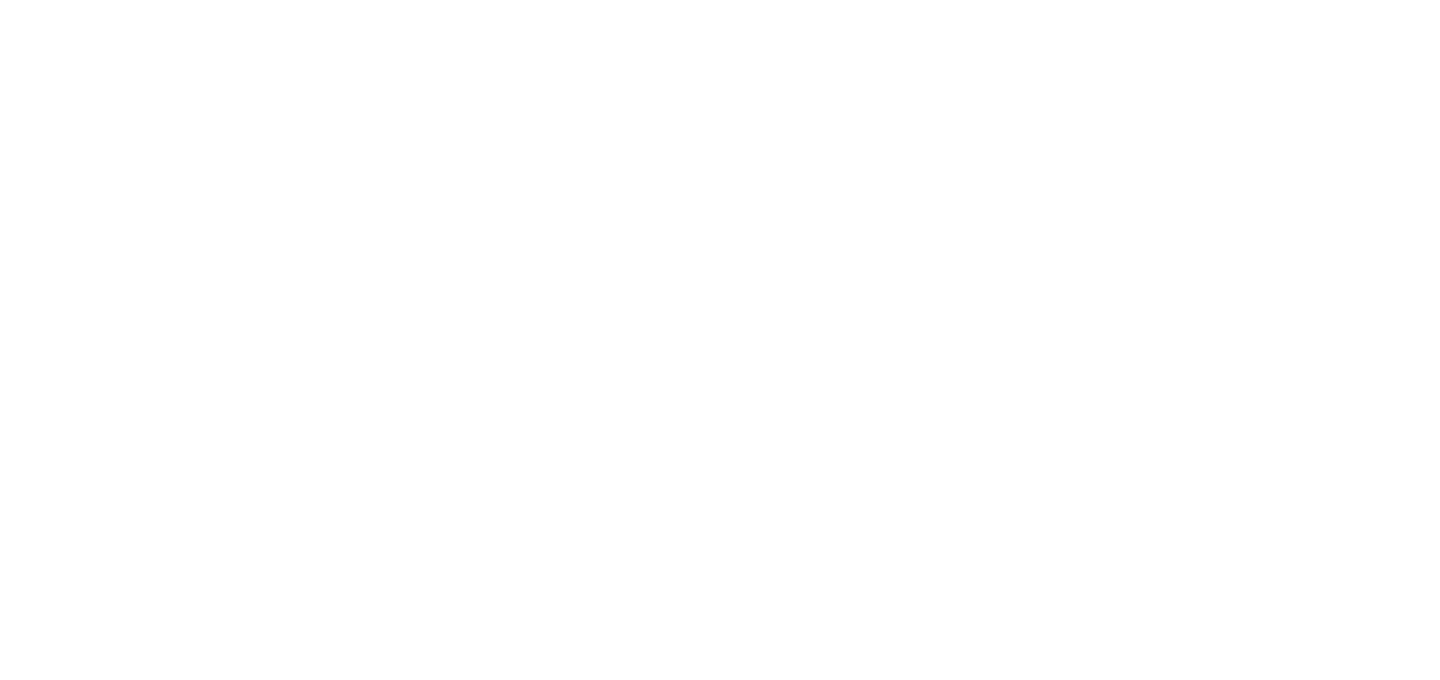 scroll, scrollTop: 0, scrollLeft: 0, axis: both 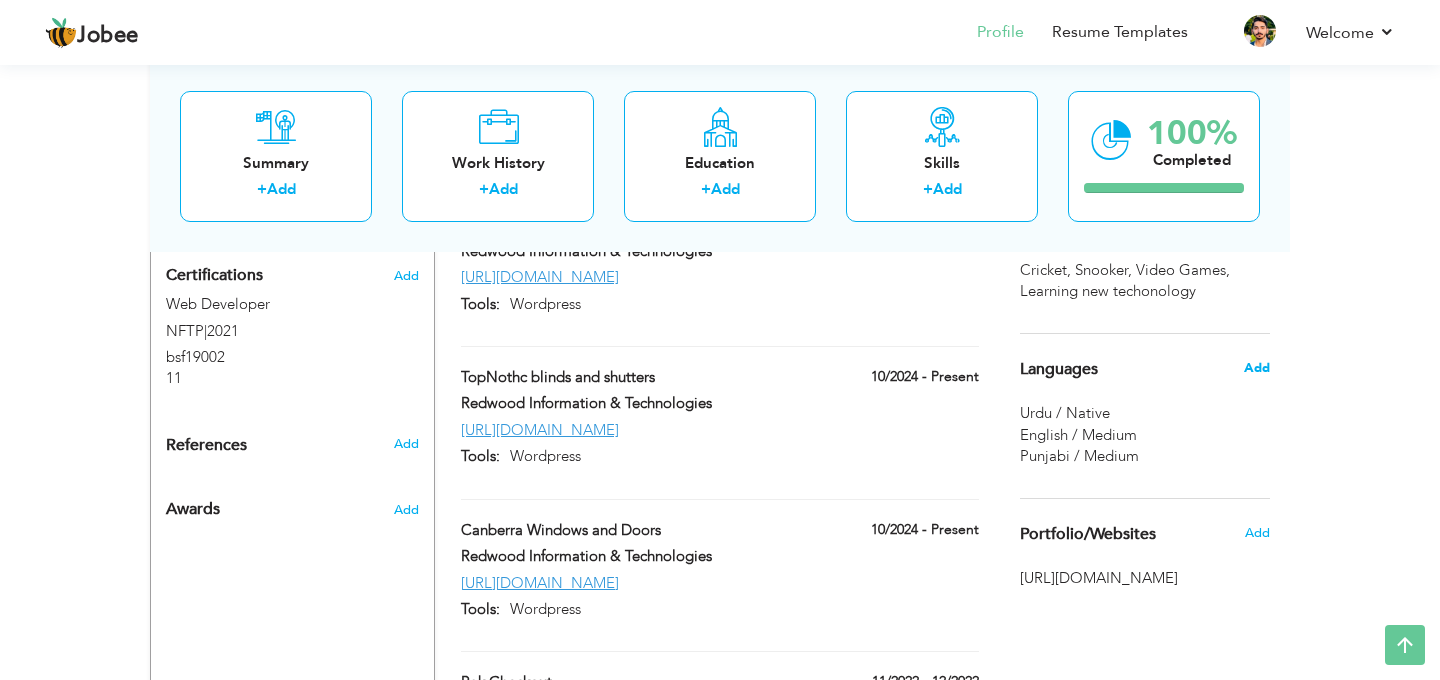 click on "Add" at bounding box center [1257, 368] 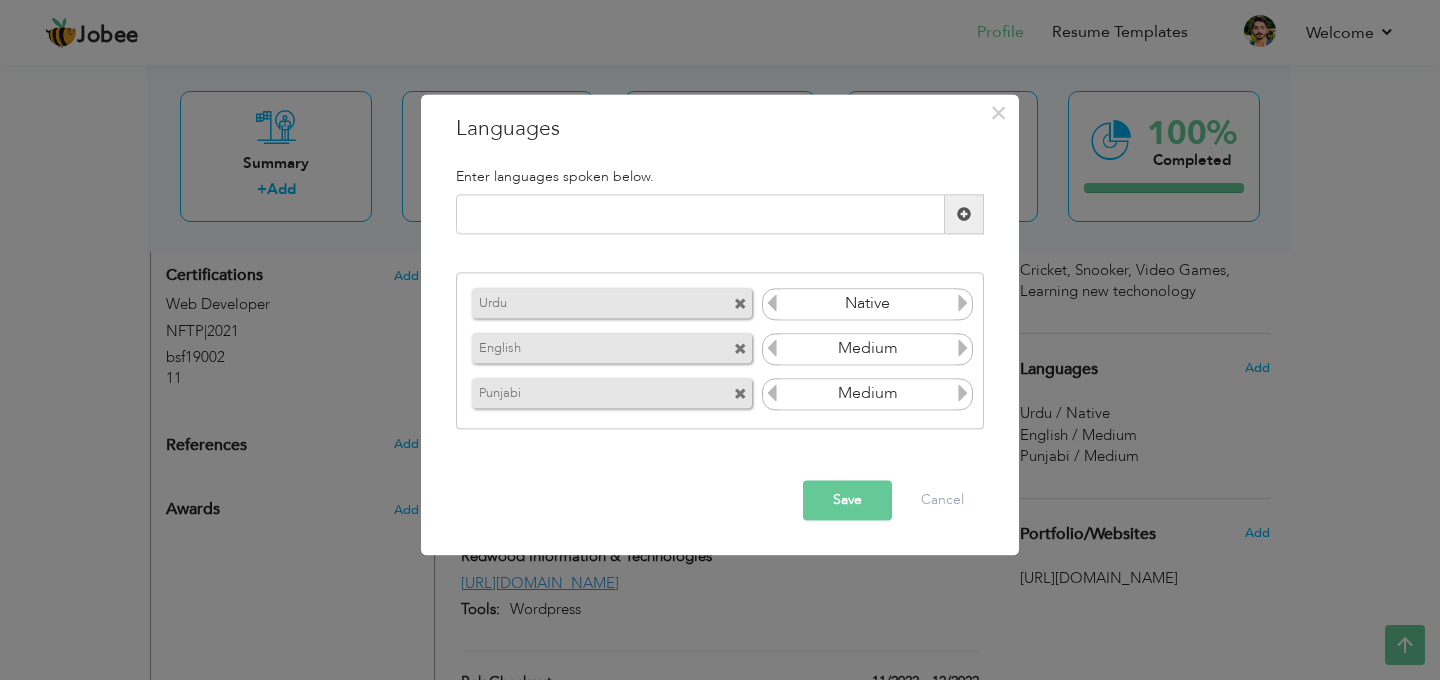 click at bounding box center (963, 303) 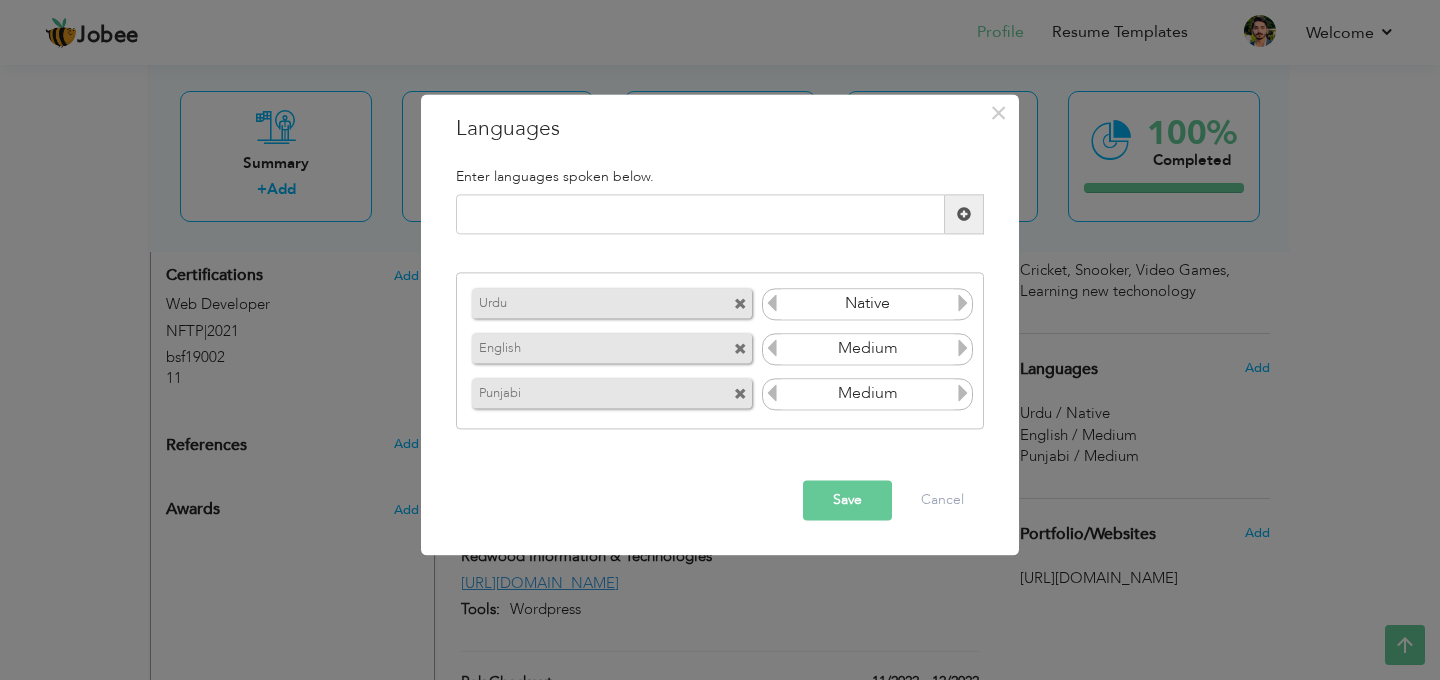 click at bounding box center [963, 348] 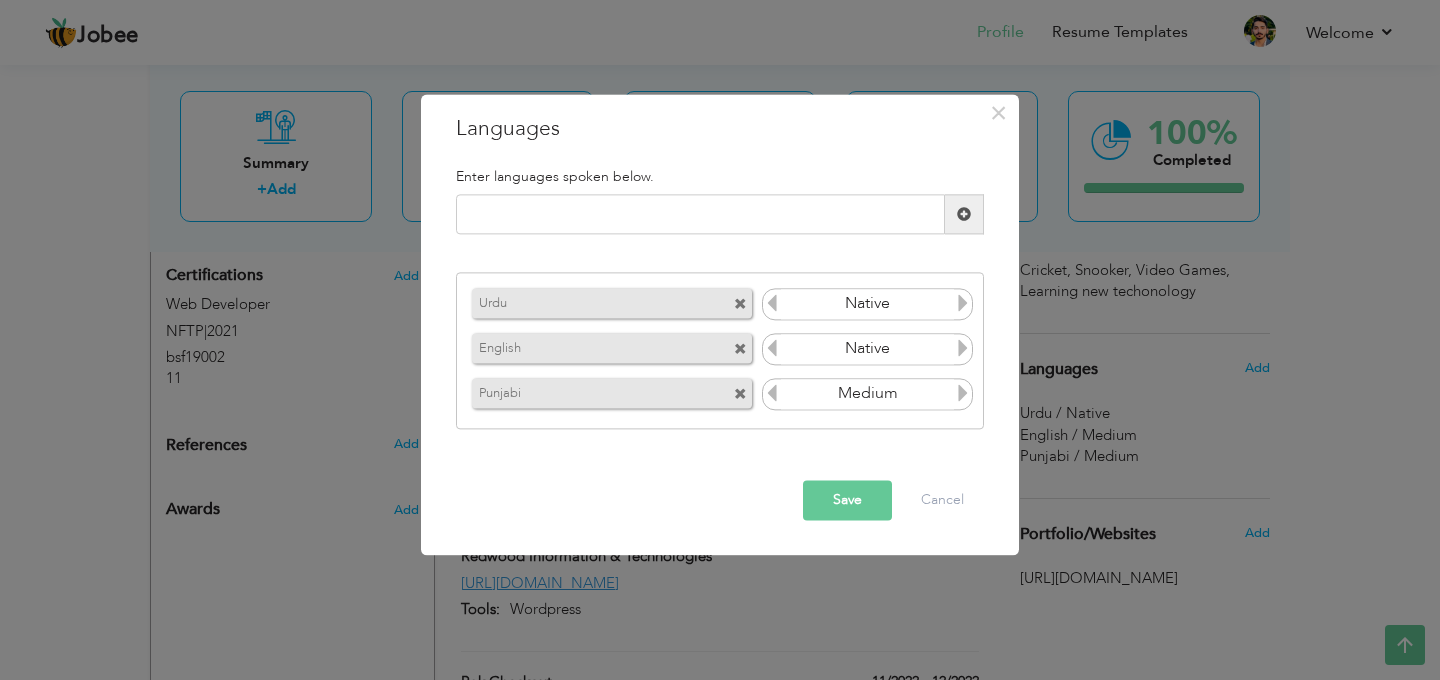 click at bounding box center (963, 348) 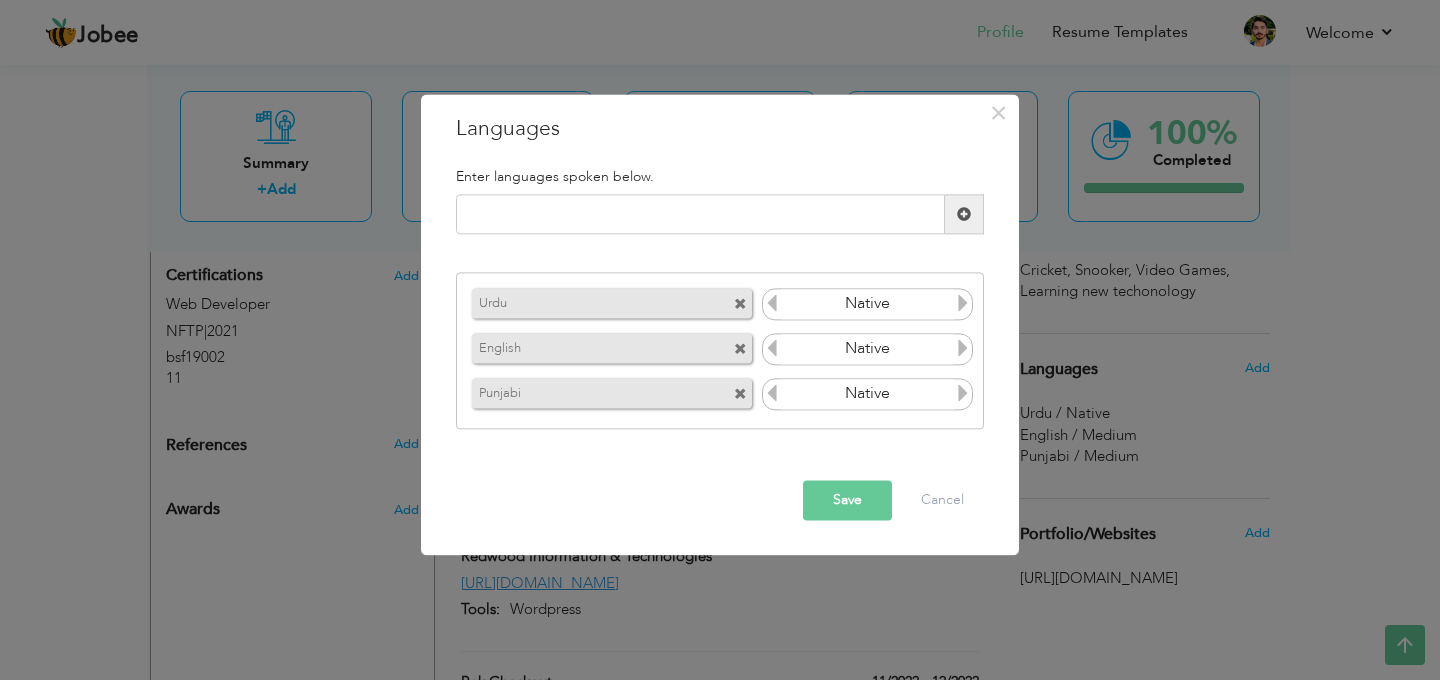 click at bounding box center (963, 393) 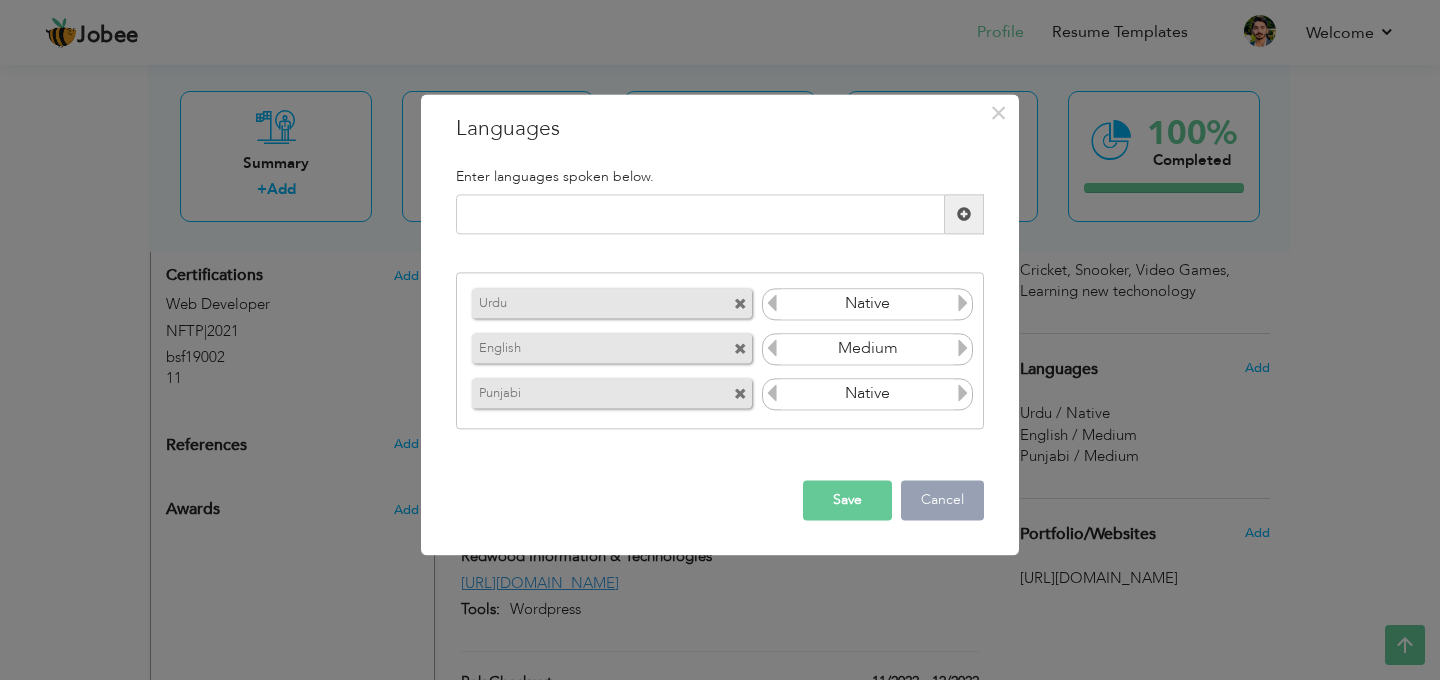 click on "Cancel" at bounding box center (942, 501) 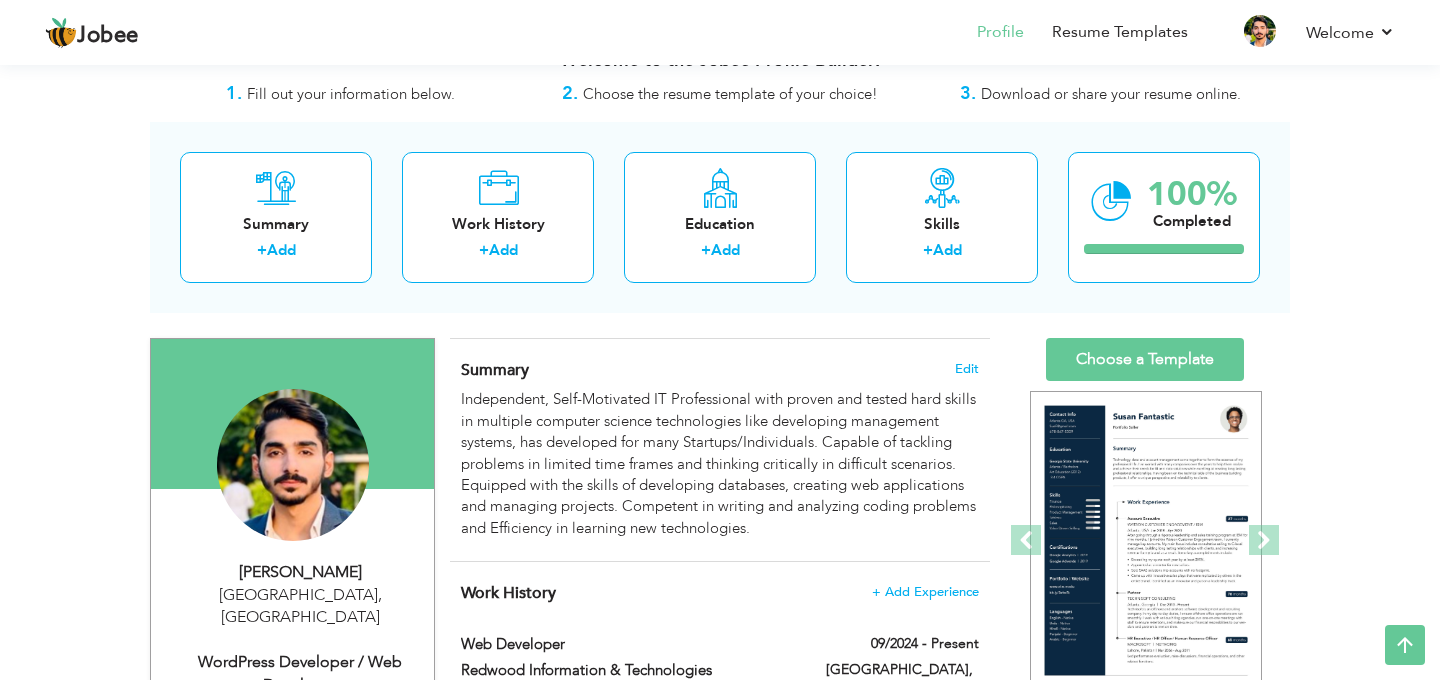 scroll, scrollTop: 0, scrollLeft: 0, axis: both 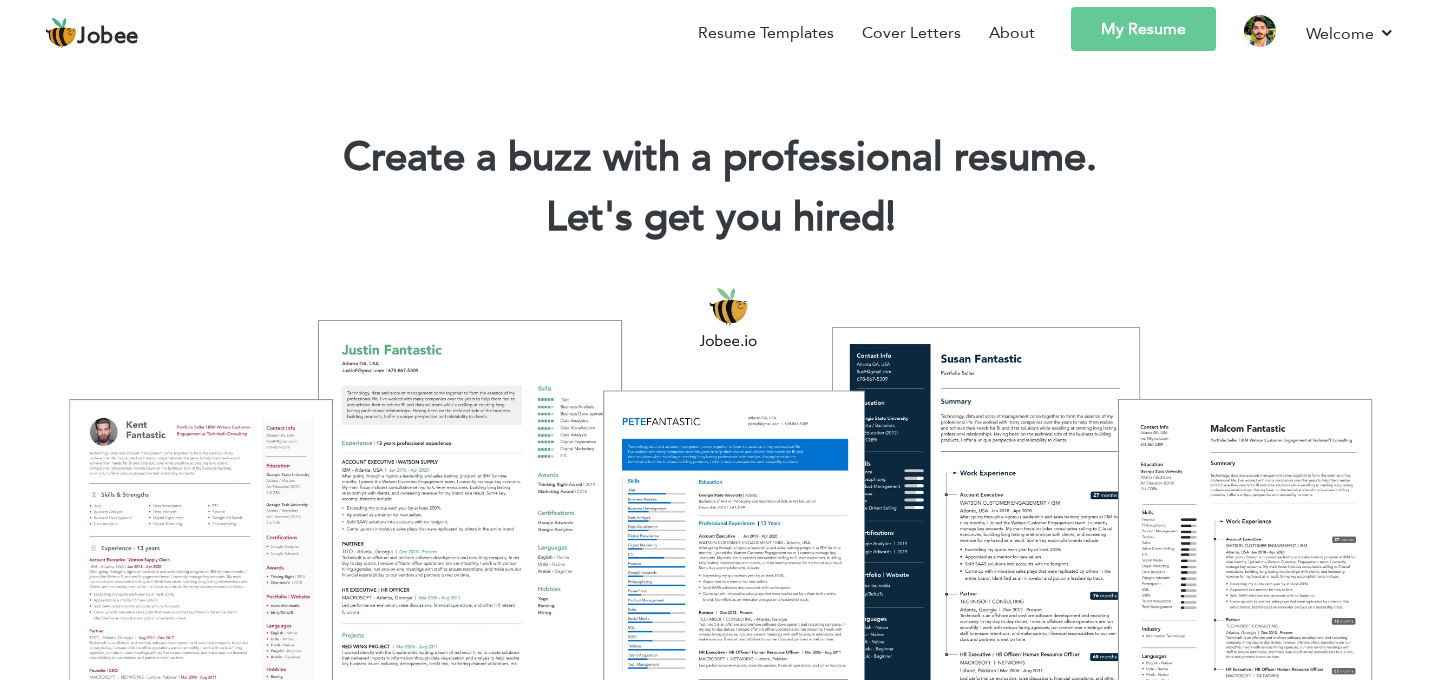 click on "My Resume" at bounding box center (1143, 29) 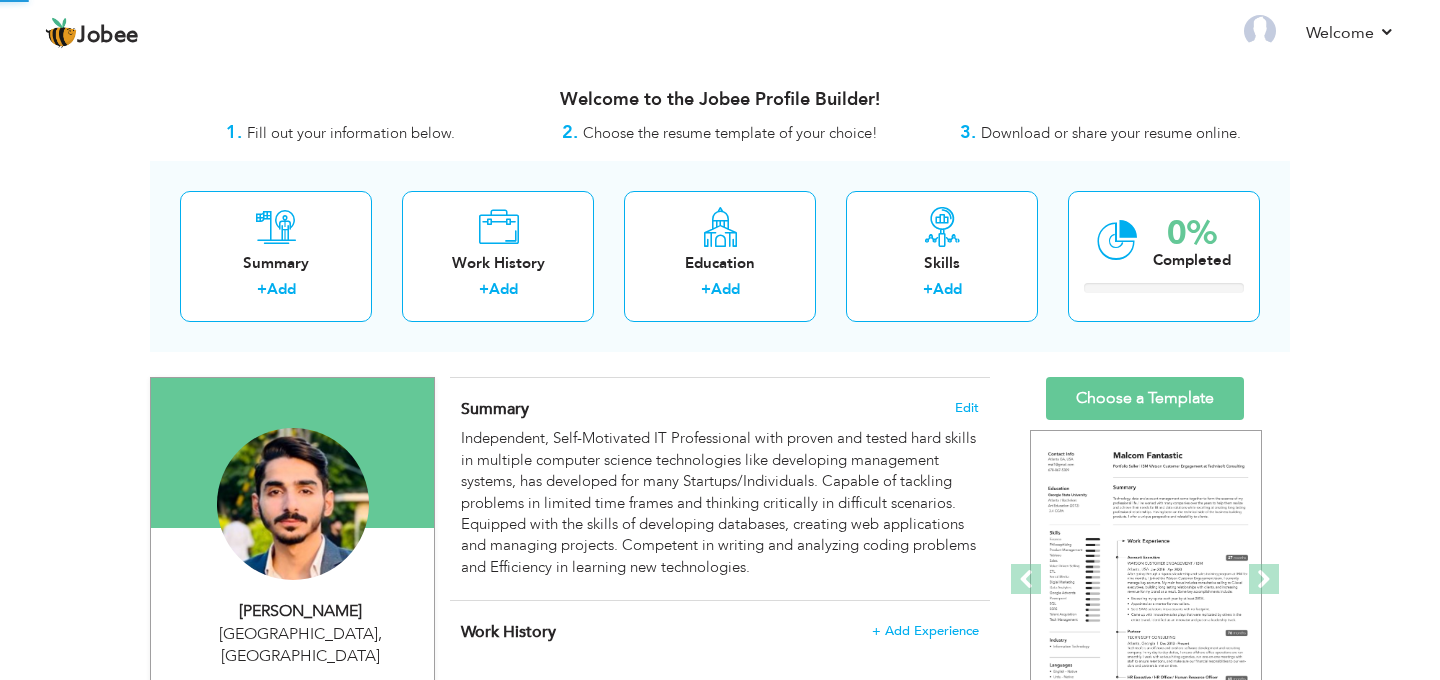 scroll, scrollTop: 0, scrollLeft: 0, axis: both 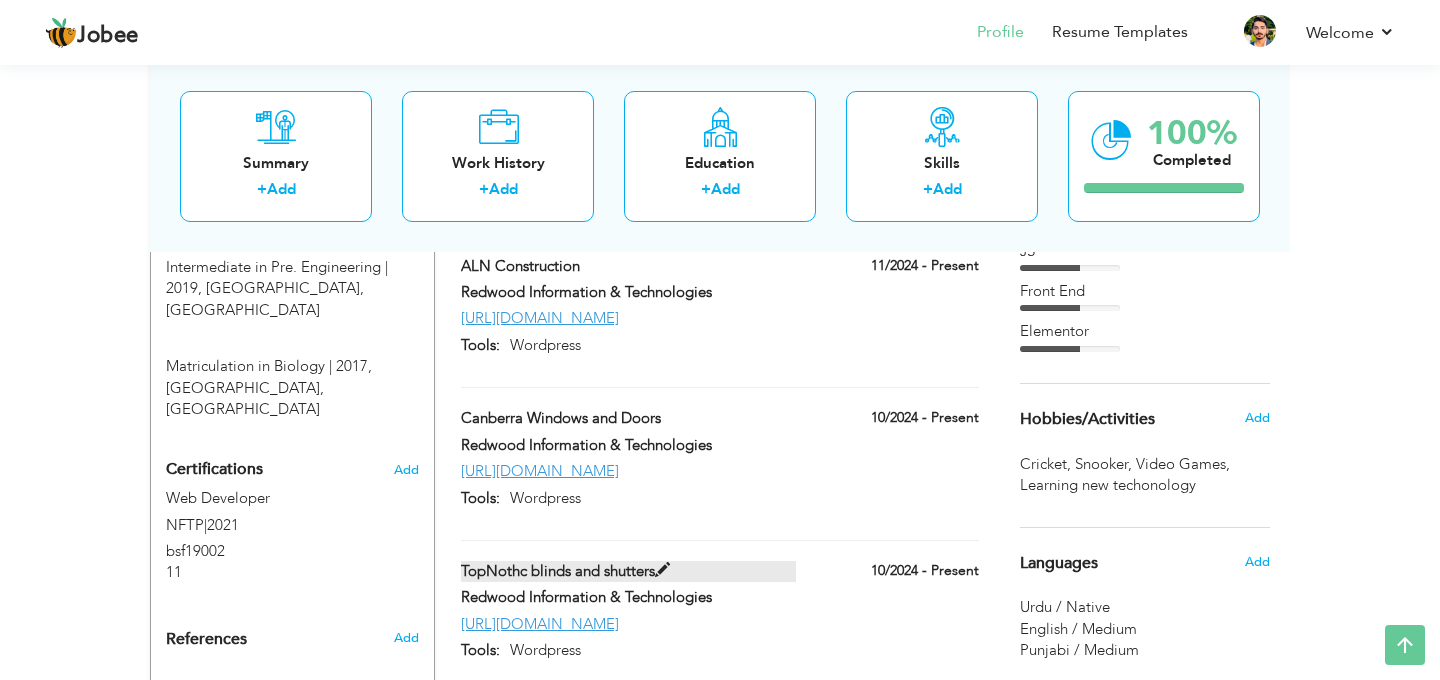 click at bounding box center [662, 570] 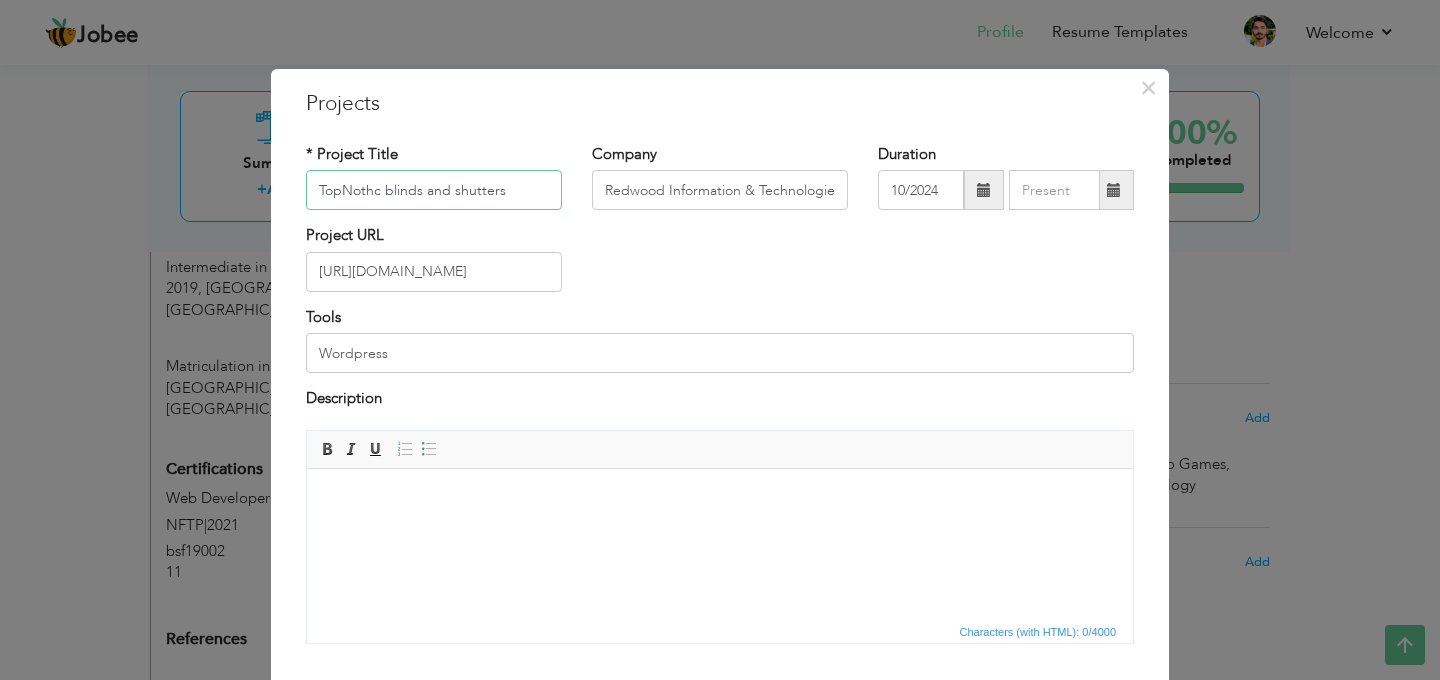 click on "TopNothc blinds and shutters" at bounding box center (434, 190) 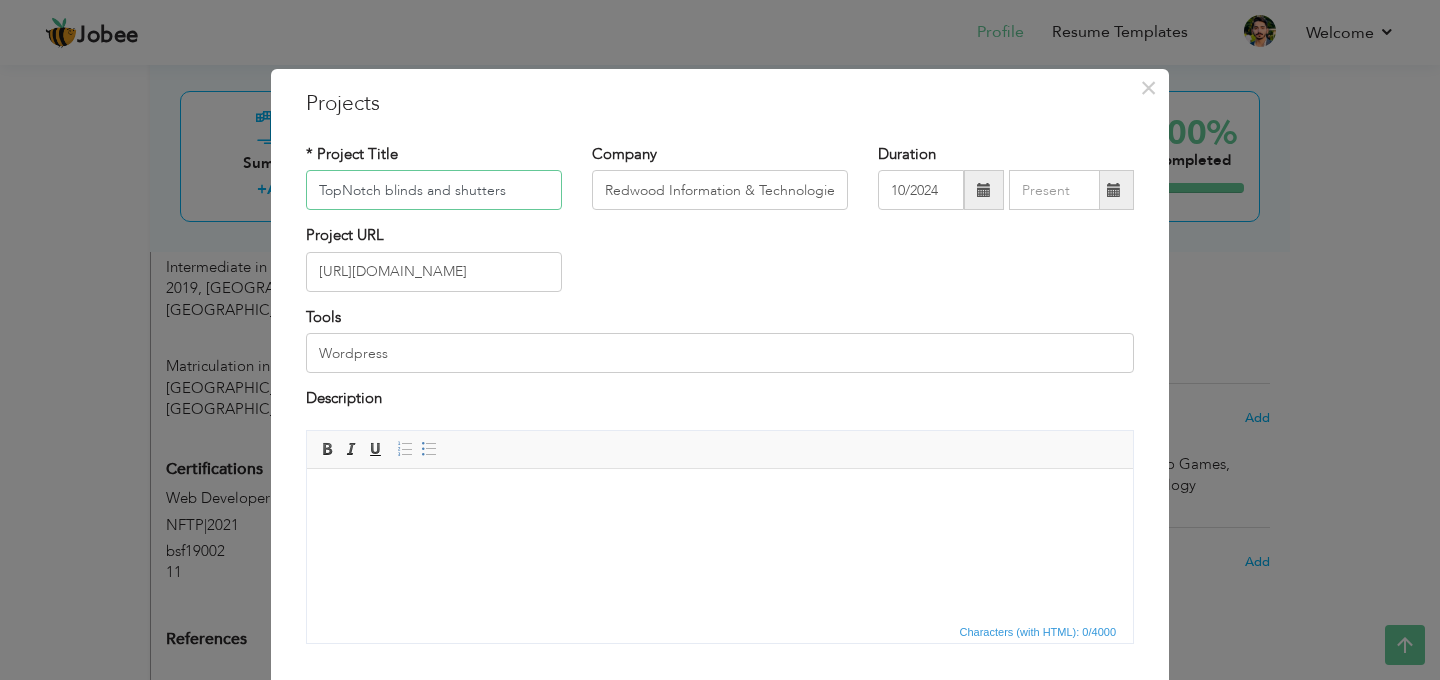 type on "TopNotch blinds and shutters" 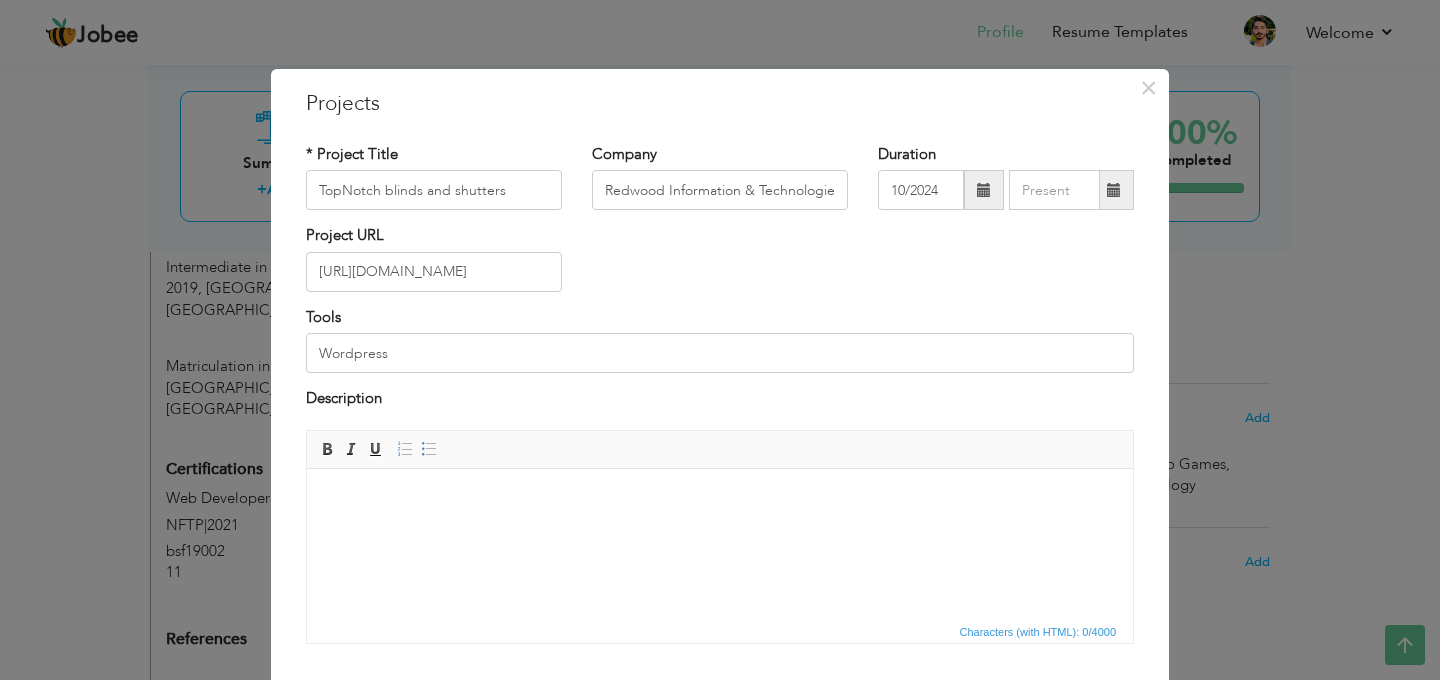 click on "Project URL
https://topnotchbs.com.au/" at bounding box center [720, 265] 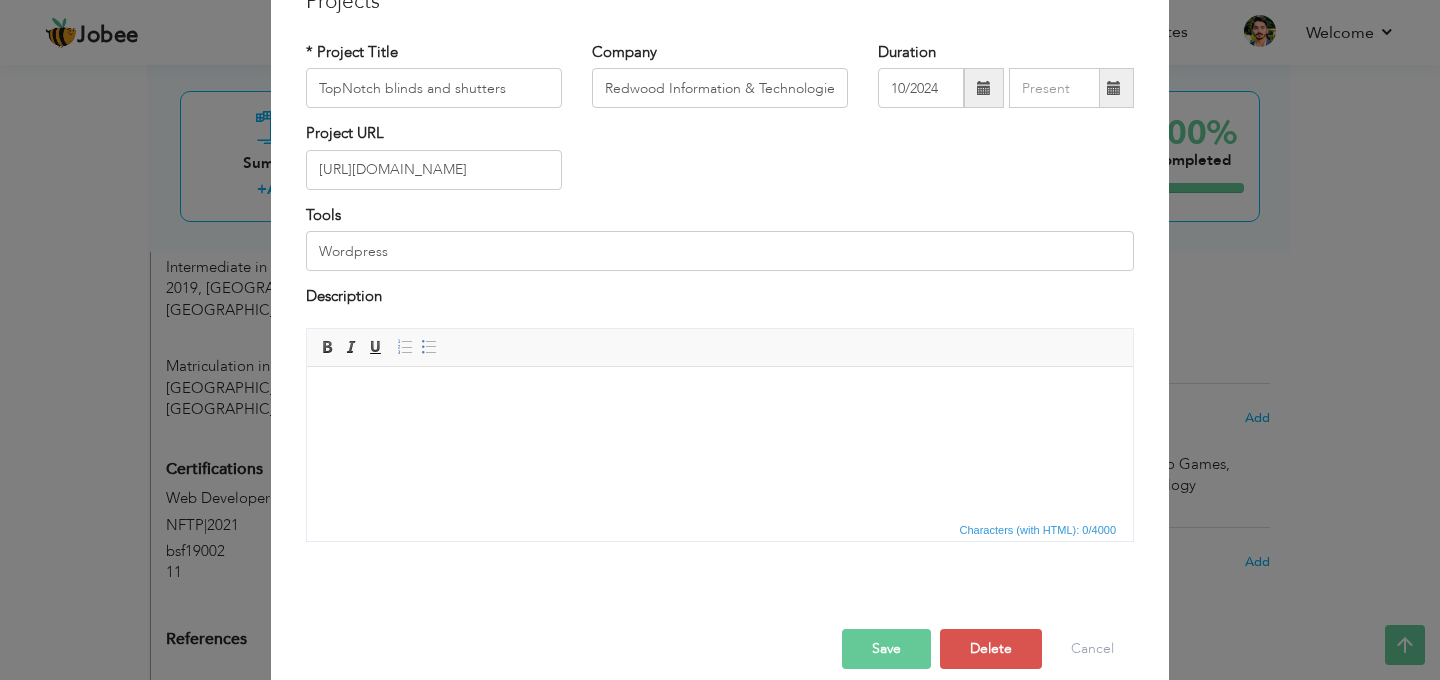scroll, scrollTop: 126, scrollLeft: 0, axis: vertical 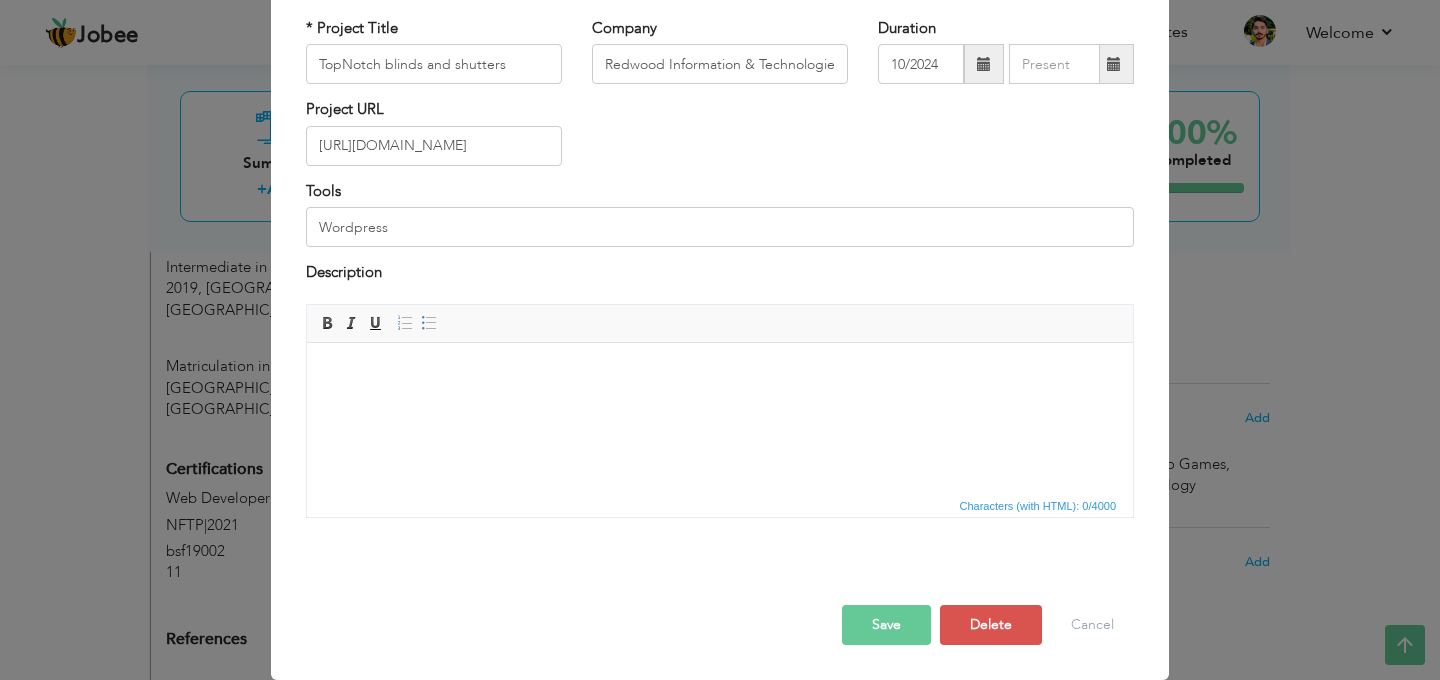 click on "Save" at bounding box center (886, 625) 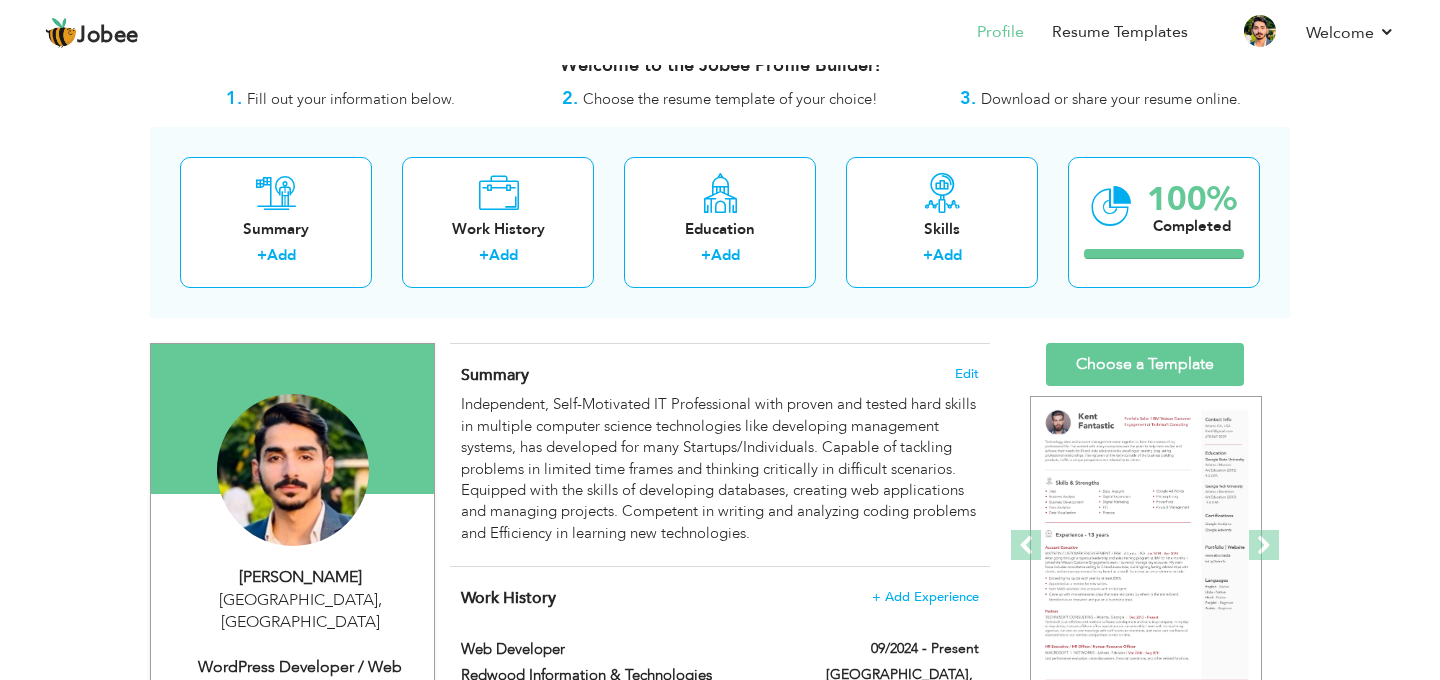 scroll, scrollTop: 37, scrollLeft: 0, axis: vertical 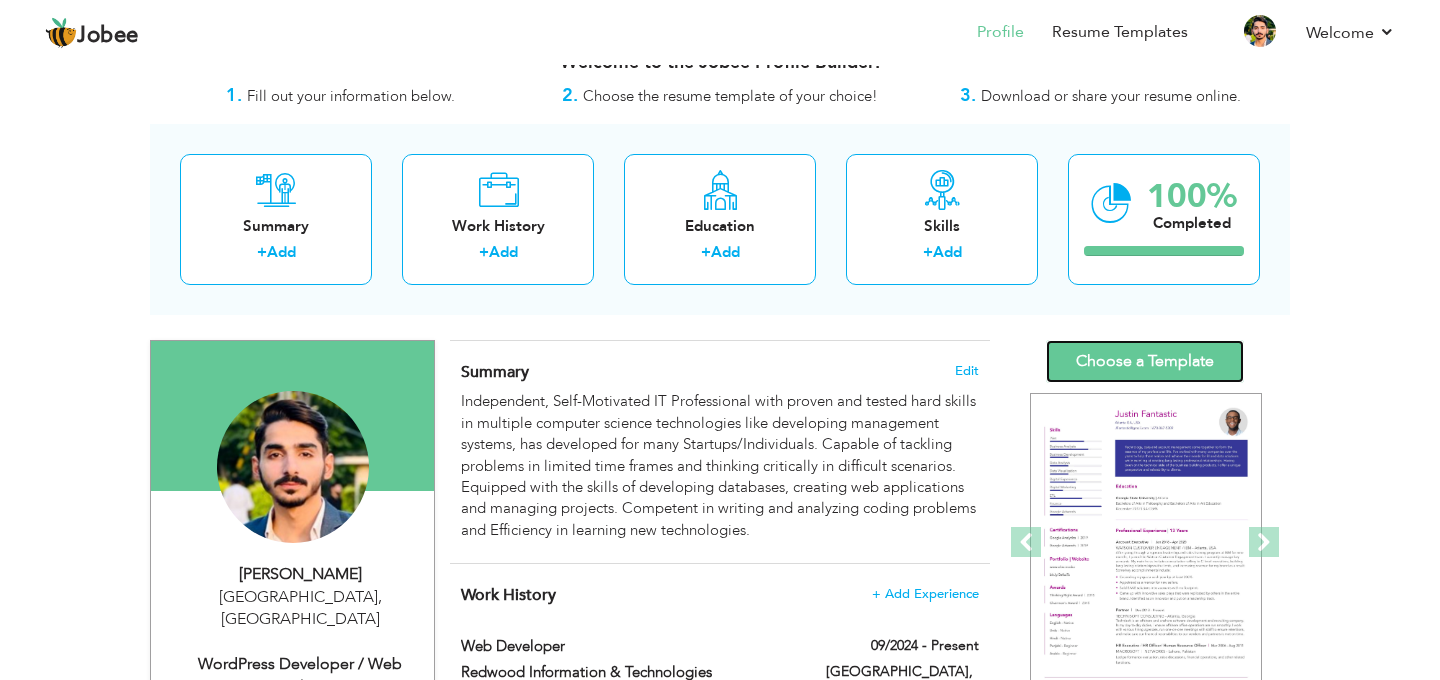 click on "Choose a Template" at bounding box center [1145, 361] 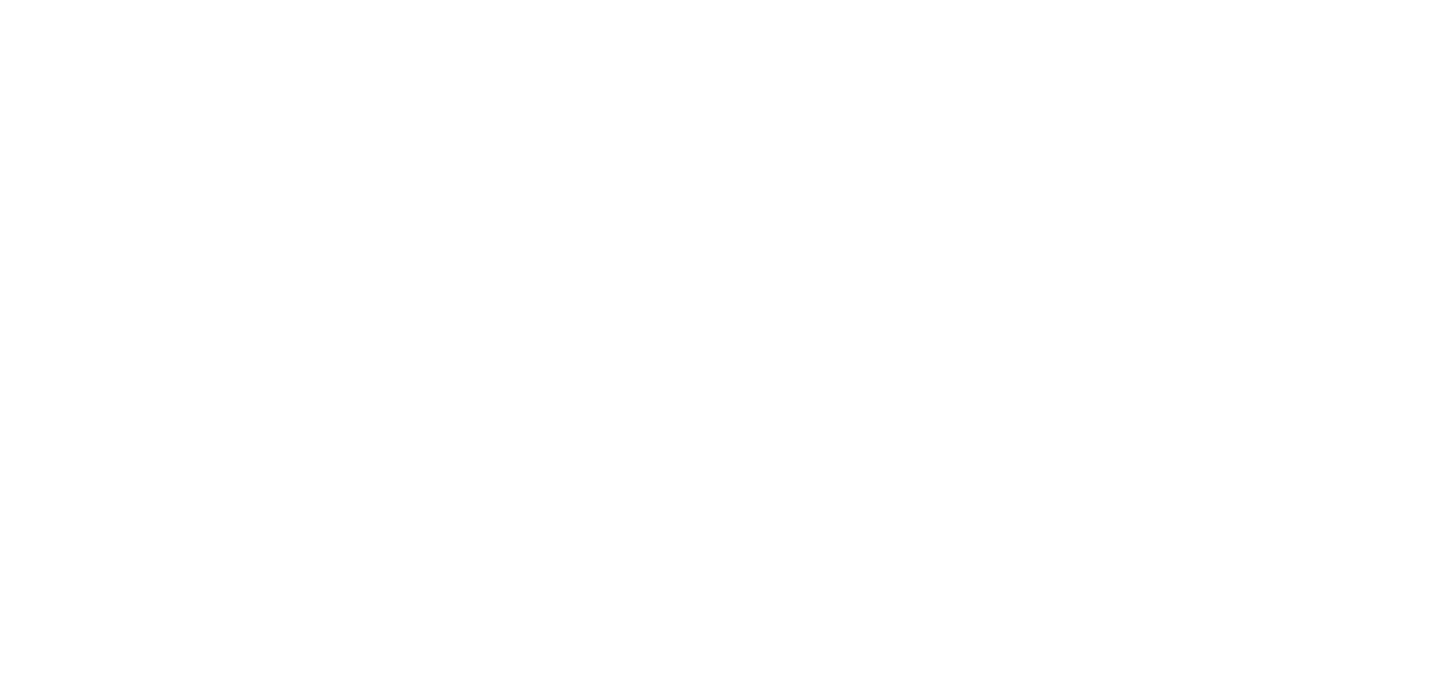 scroll, scrollTop: 0, scrollLeft: 0, axis: both 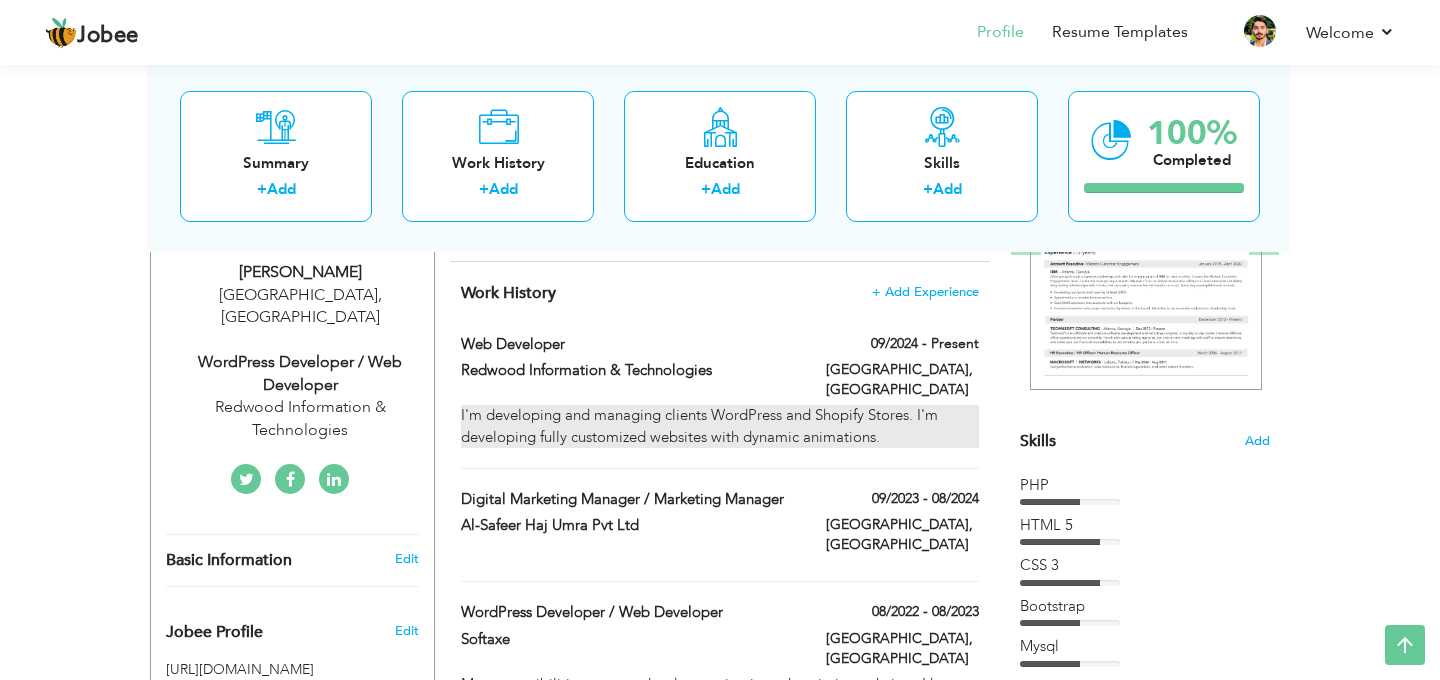 click on "I'm developing and managing clients WordPress and Shopify Stores. I'm developing fully customized websites with dynamic animations." at bounding box center [720, 426] 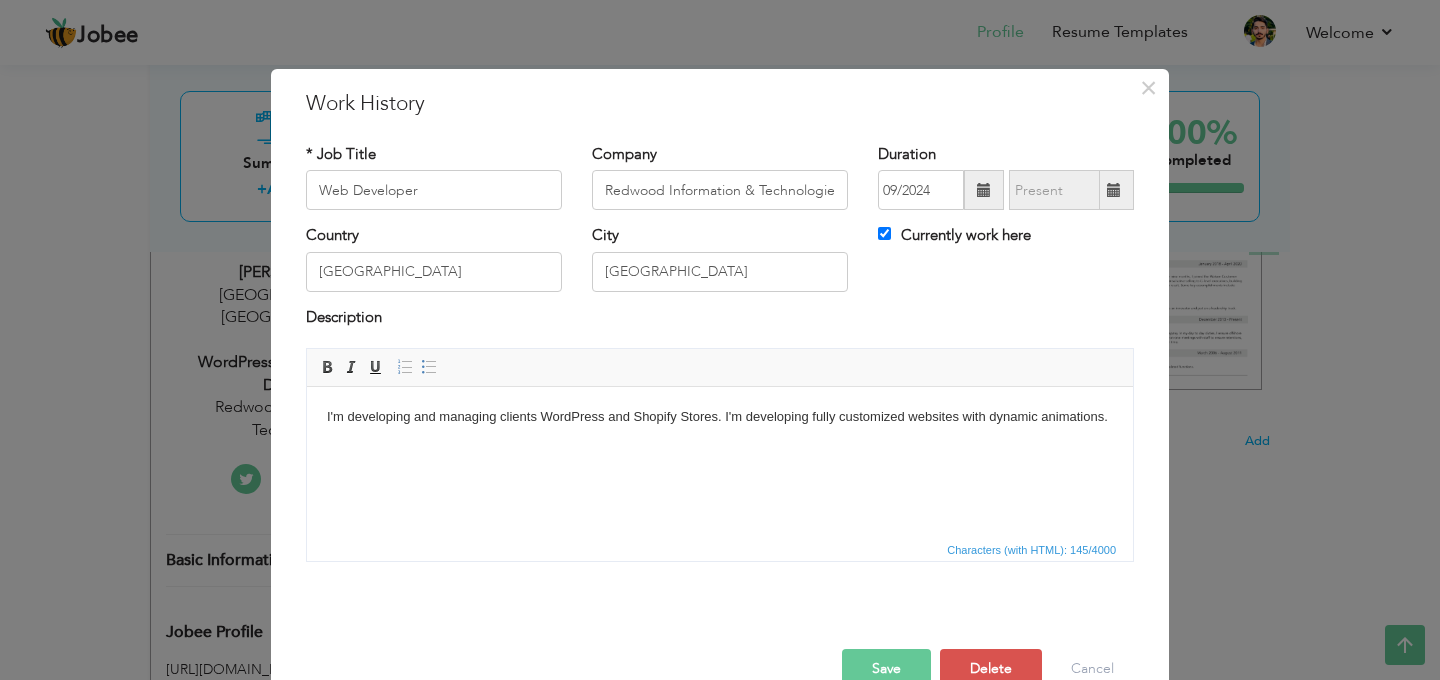 click on "I'm developing and managing clients WordPress and Shopify Stores. I'm developing fully customized websites with dynamic animations." at bounding box center [720, 417] 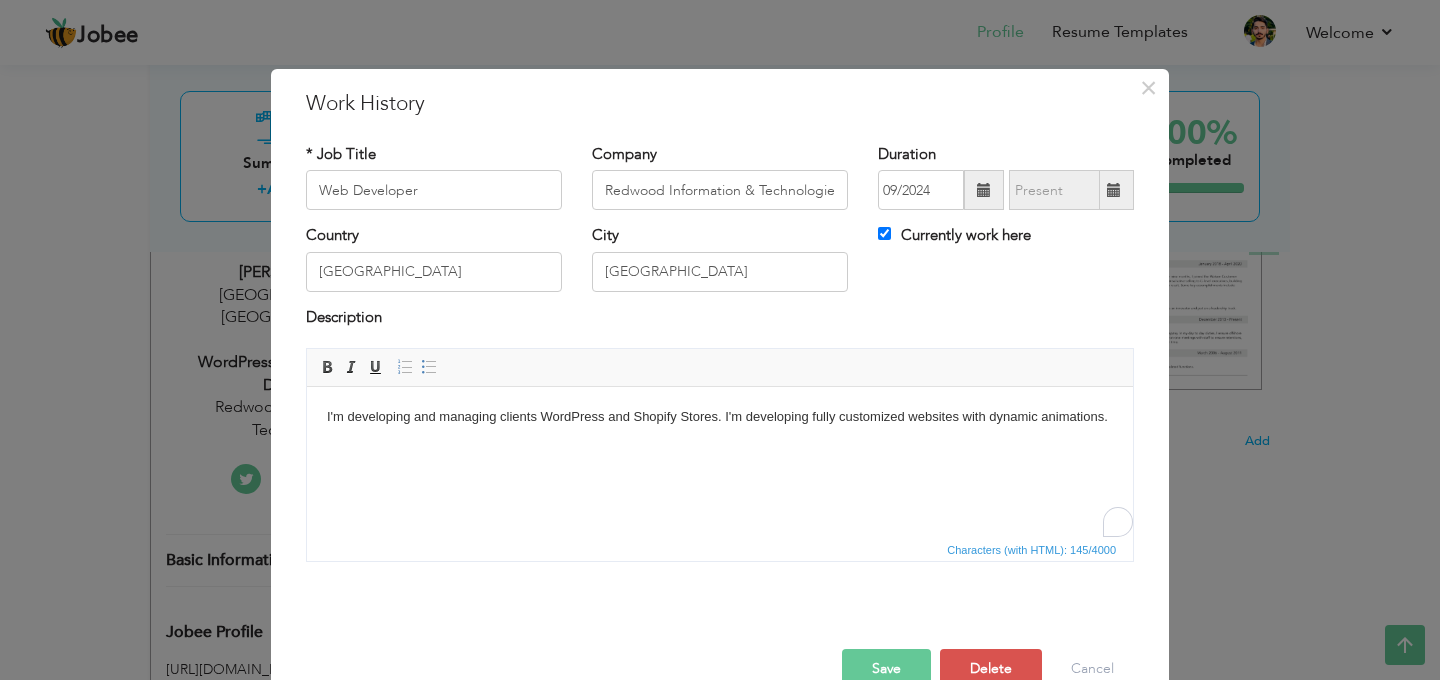 click on "I'm developing and managing clients WordPress and Shopify Stores. I'm developing fully customized websites with dynamic animations." at bounding box center [720, 417] 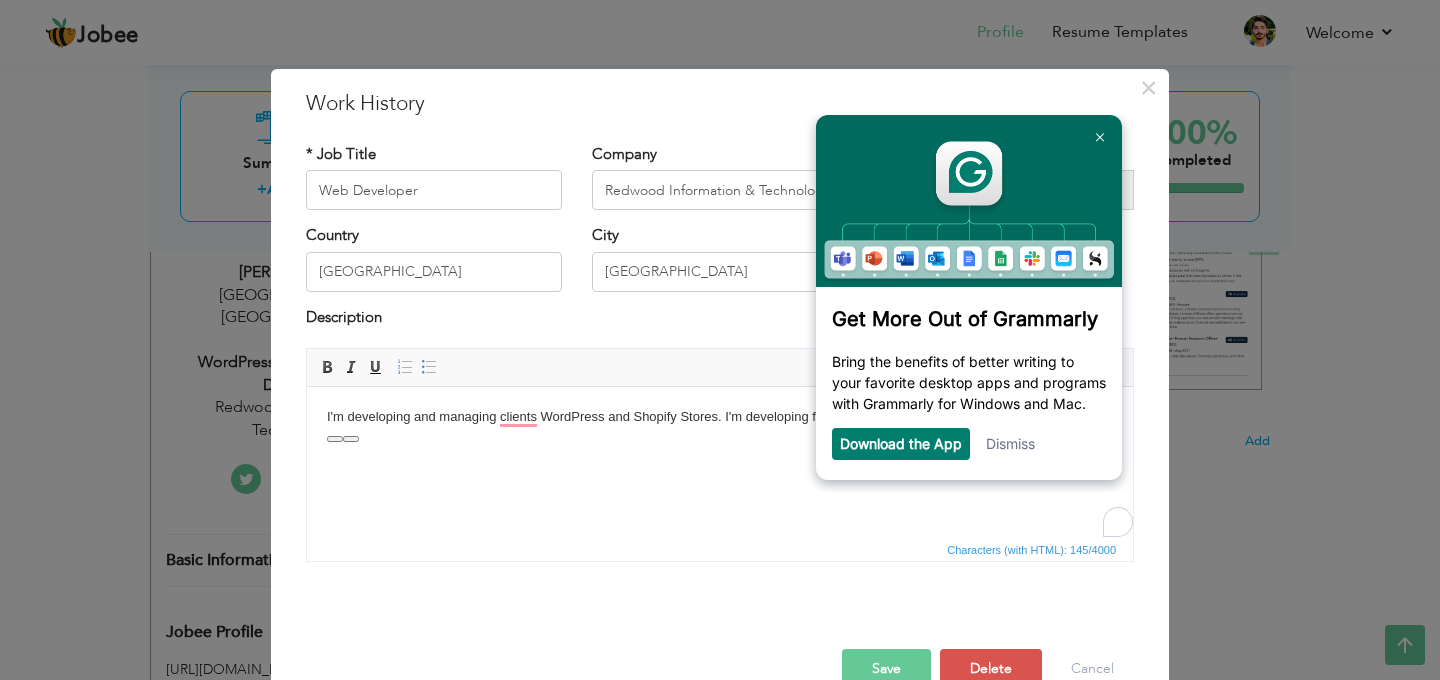 scroll, scrollTop: 0, scrollLeft: 0, axis: both 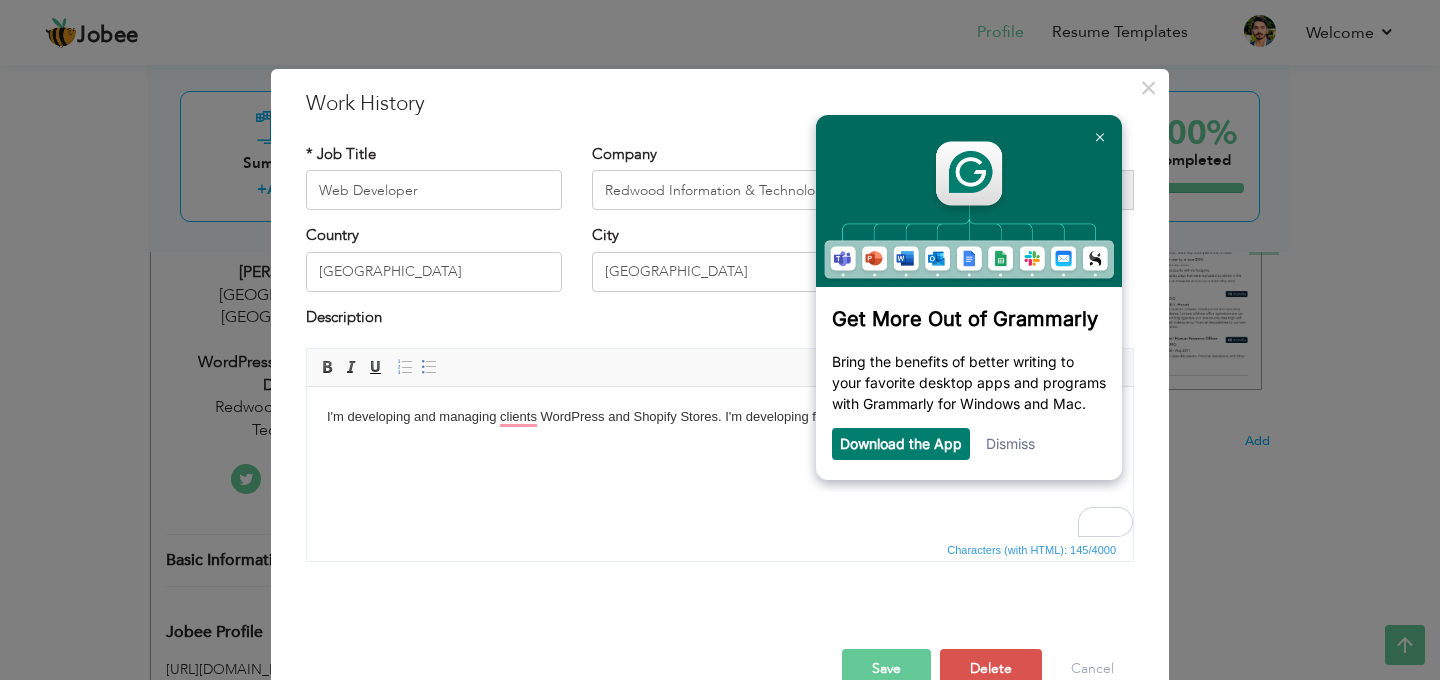 click on "I'm developing and managing clients WordPress and Shopify Stores. I'm developing fully customized websites with dynamic animations." at bounding box center [720, 417] 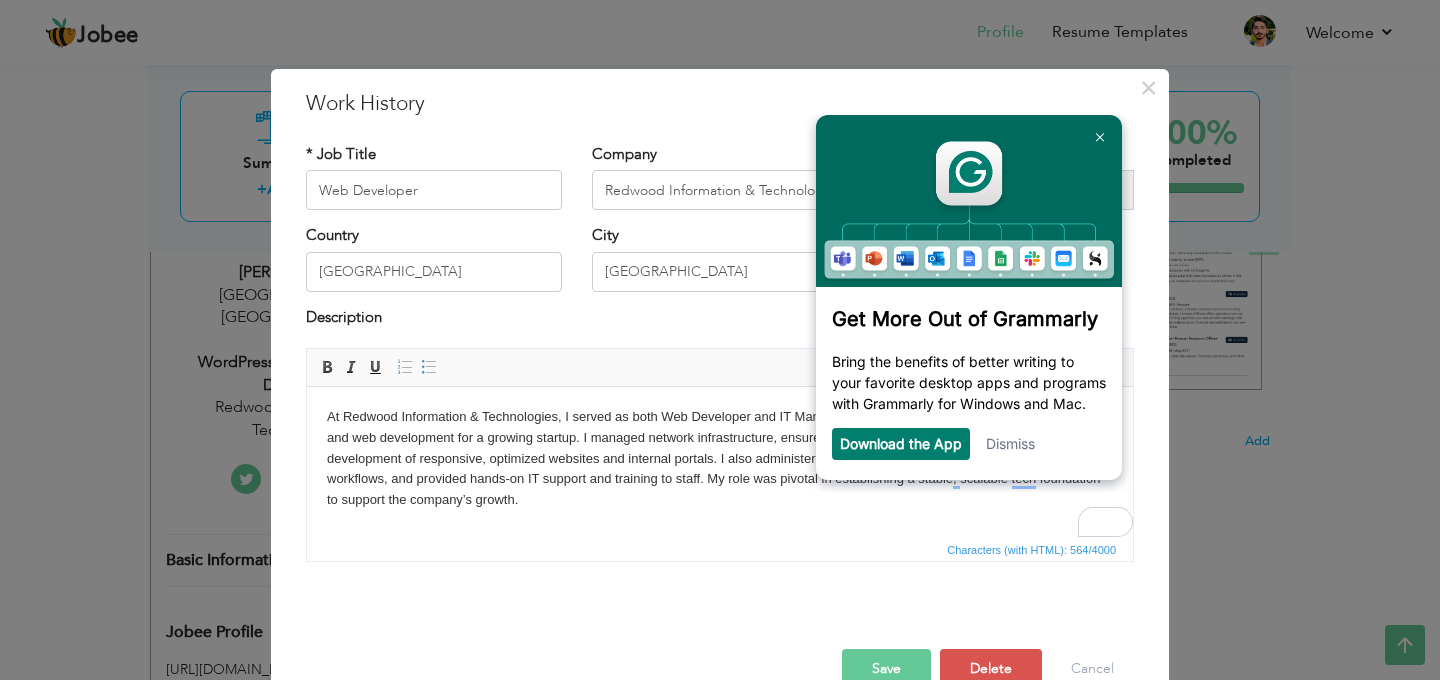scroll, scrollTop: 45, scrollLeft: 0, axis: vertical 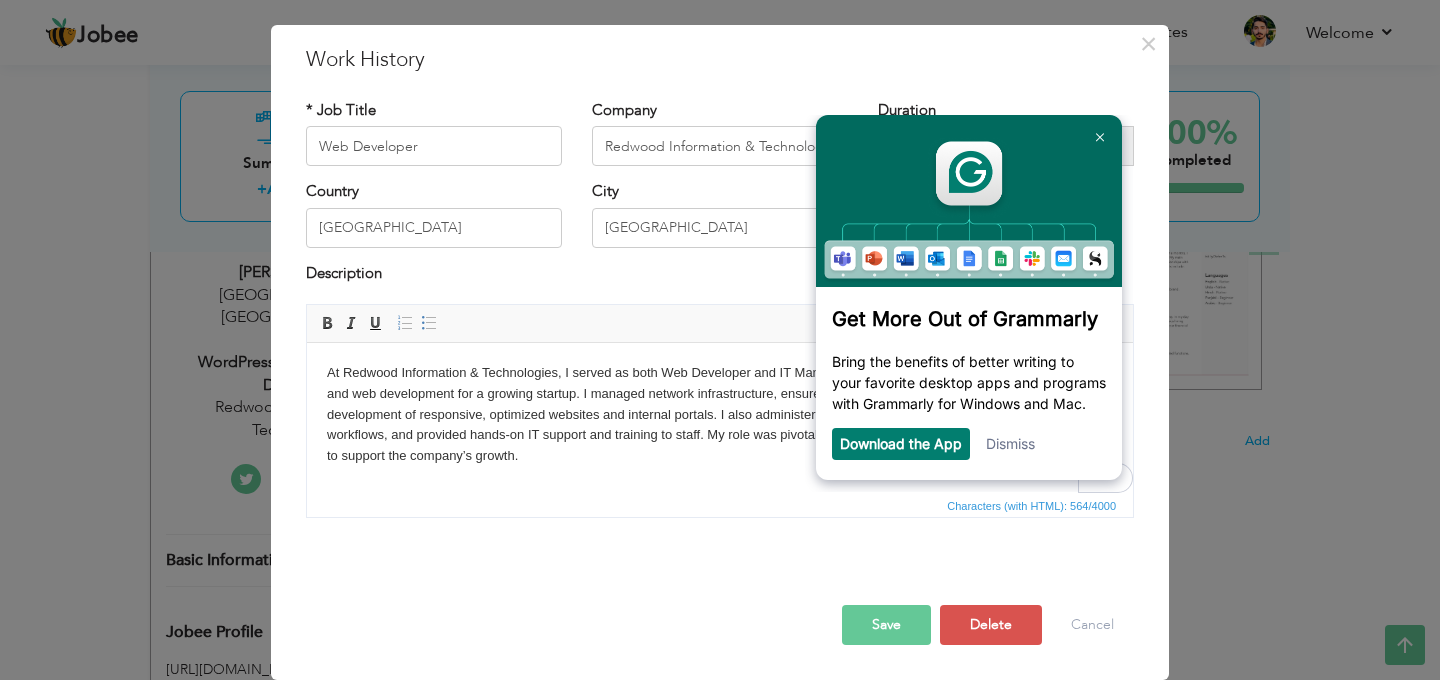 click on "Save" at bounding box center [886, 625] 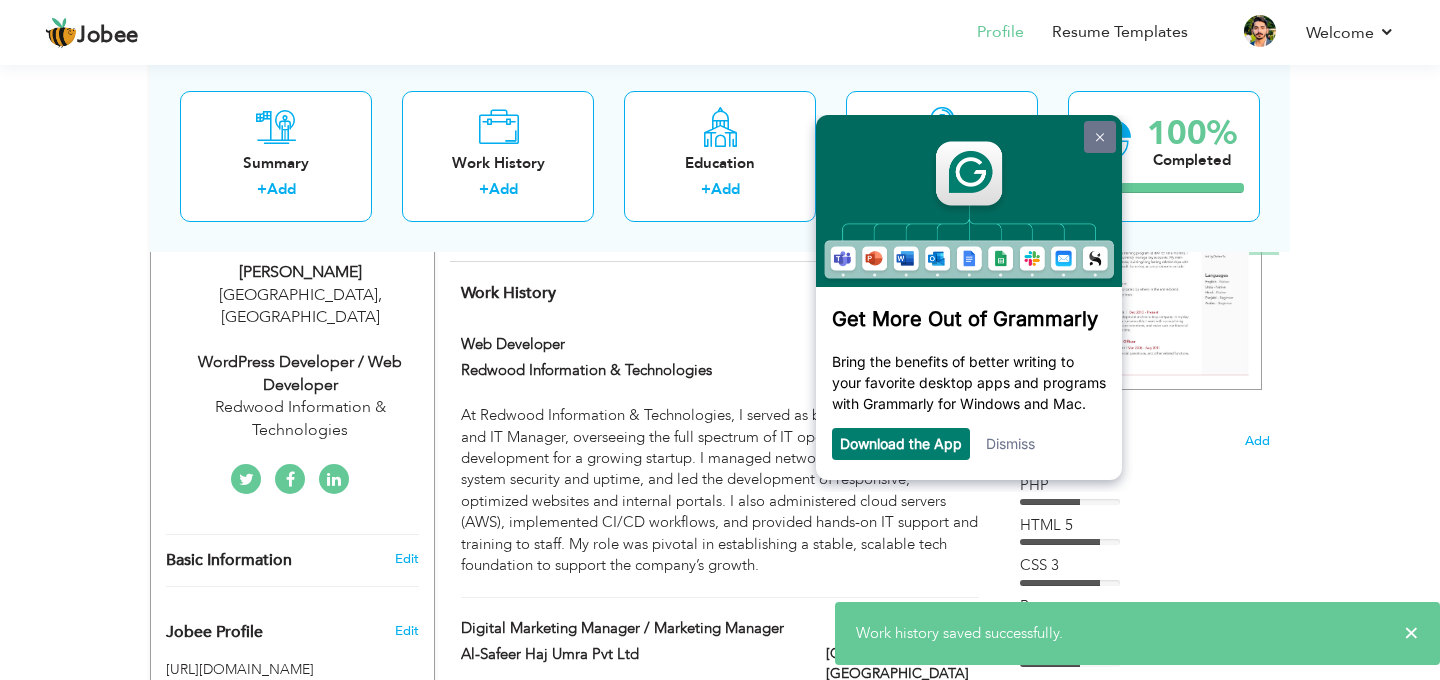 click at bounding box center (1100, 137) 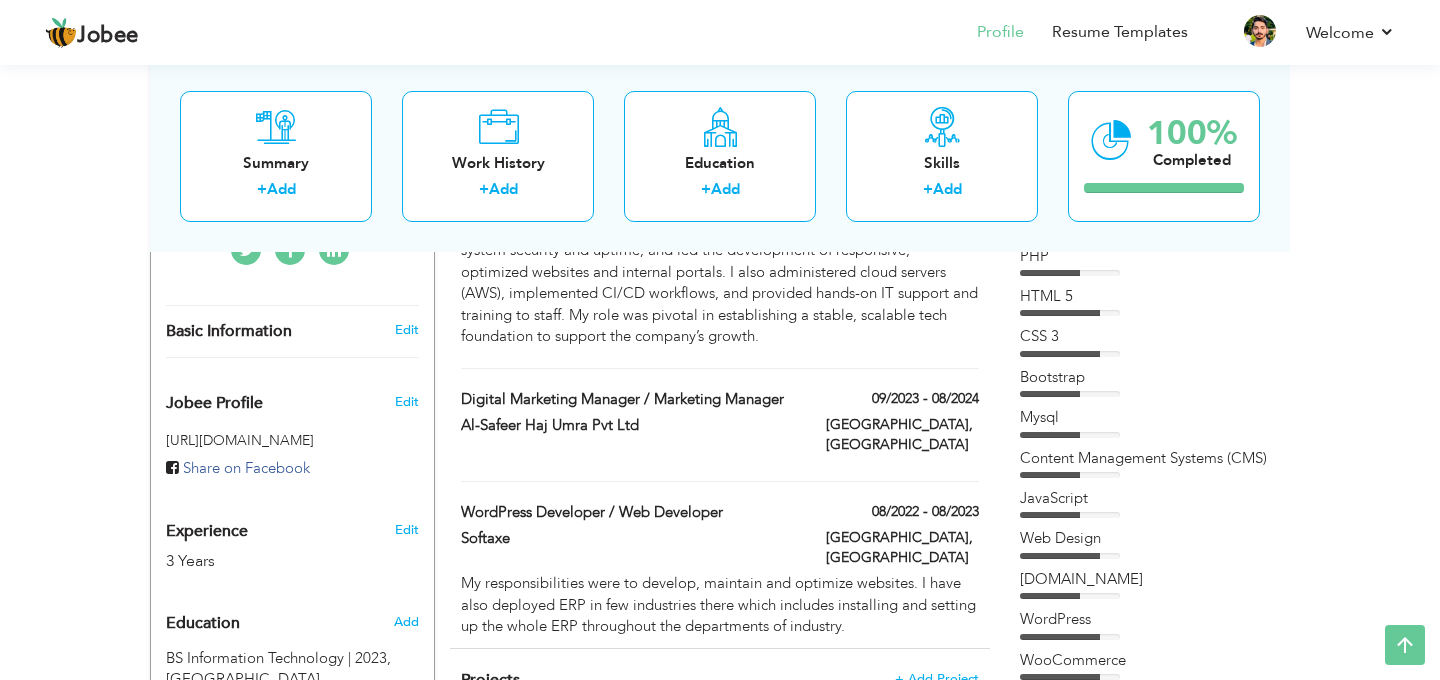 scroll, scrollTop: 605, scrollLeft: 0, axis: vertical 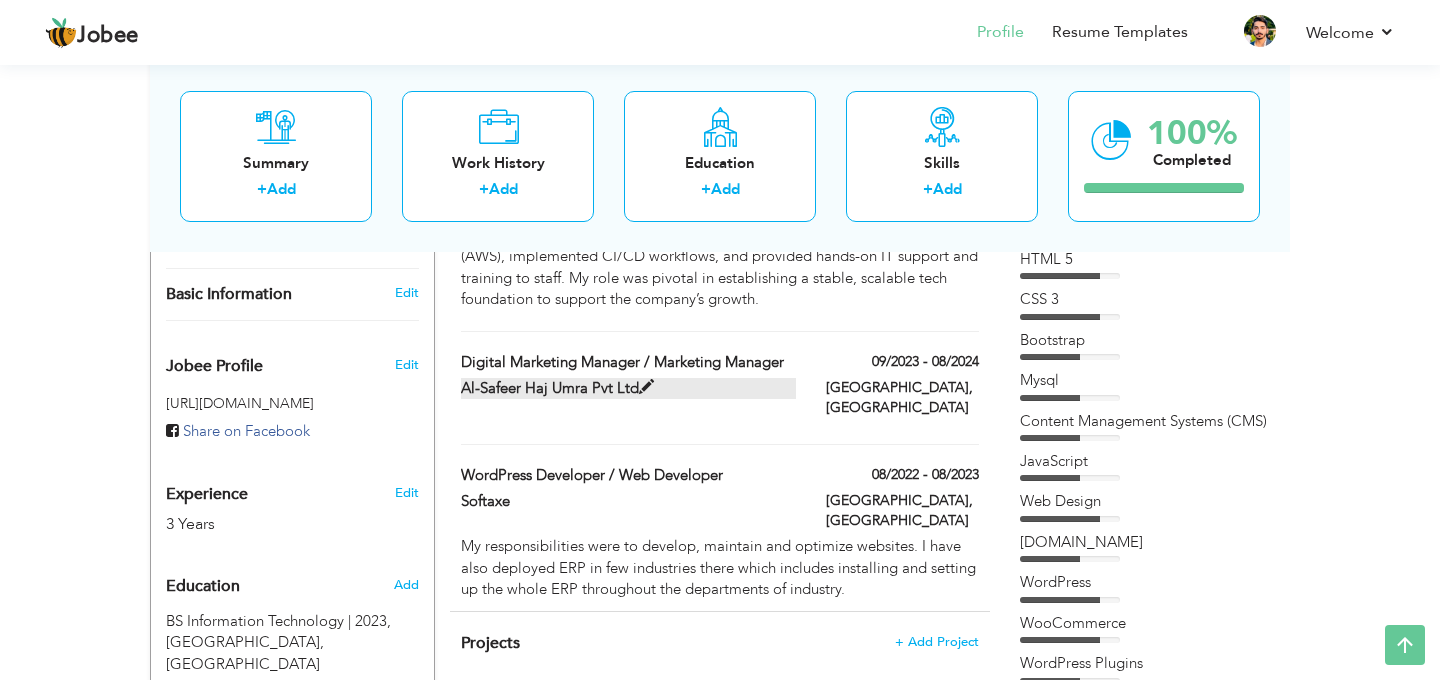 click on "Al-Safeer Haj Umra Pvt Ltd" at bounding box center [629, 388] 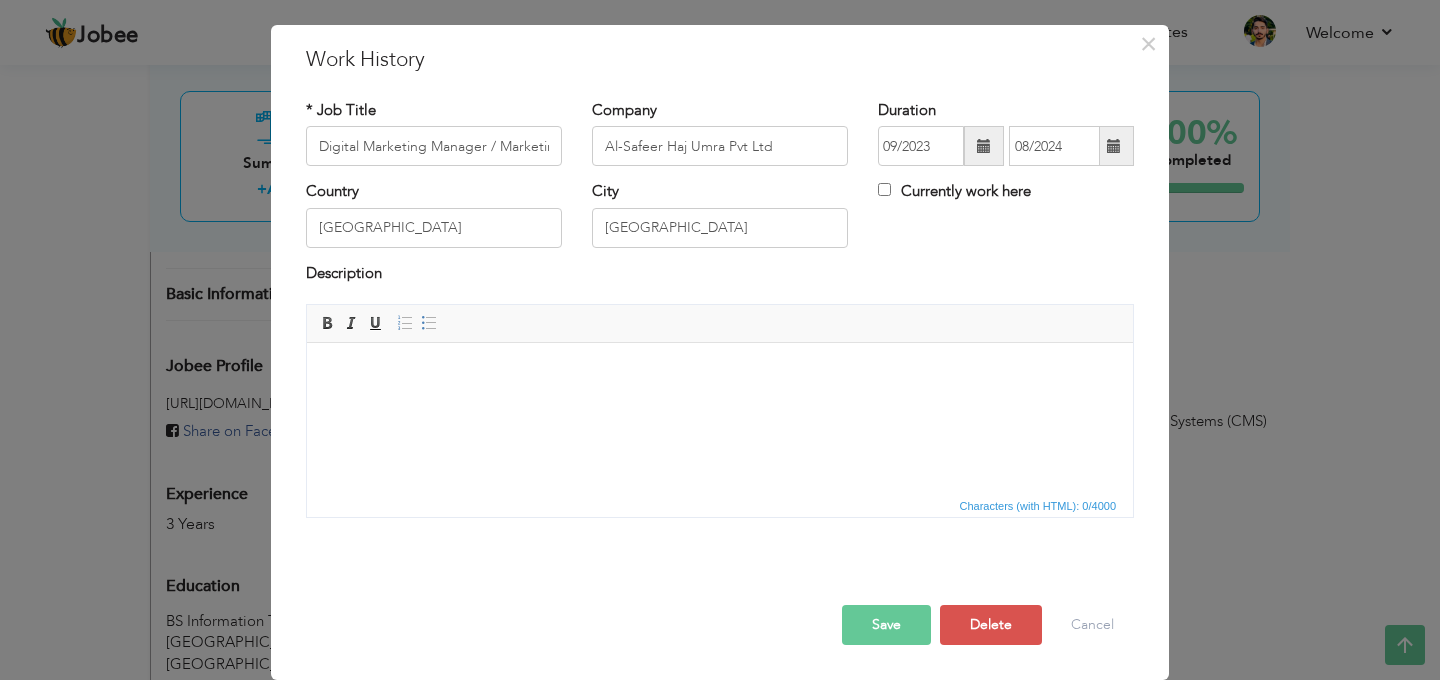 scroll, scrollTop: 0, scrollLeft: 0, axis: both 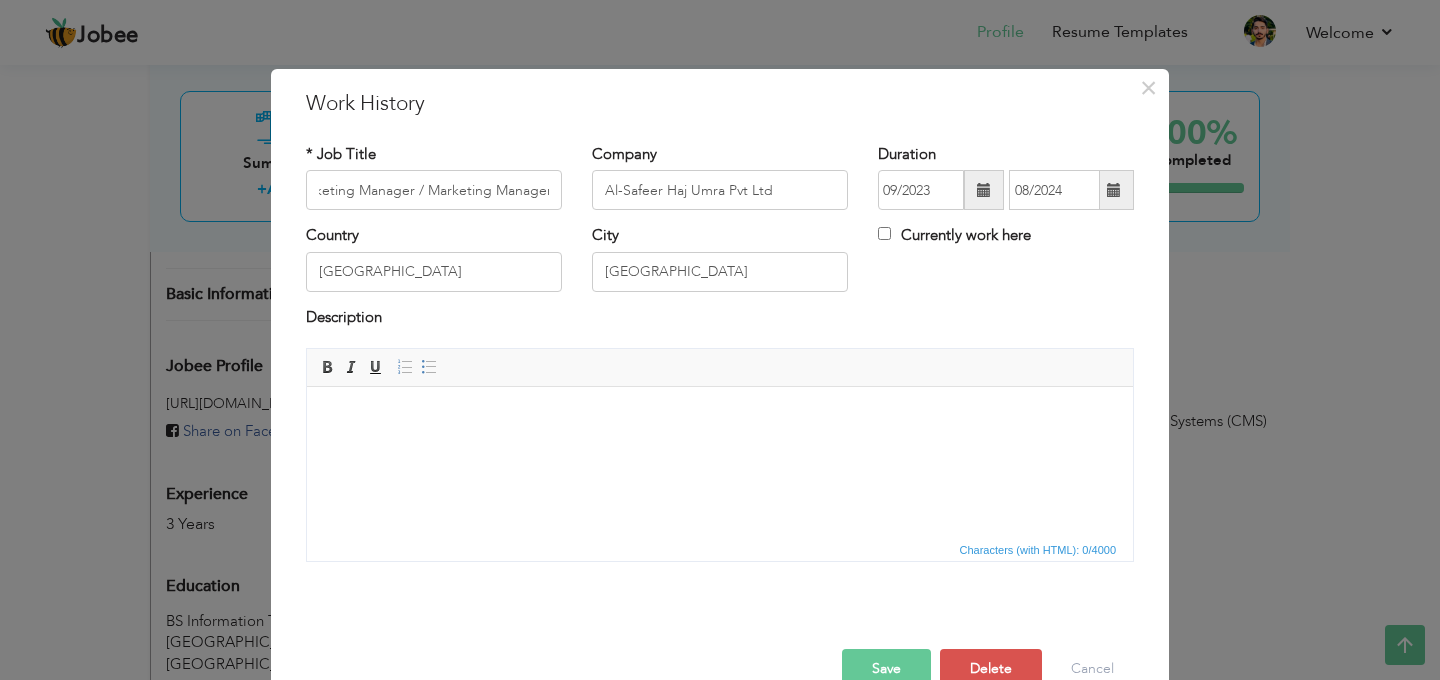 click at bounding box center (720, 417) 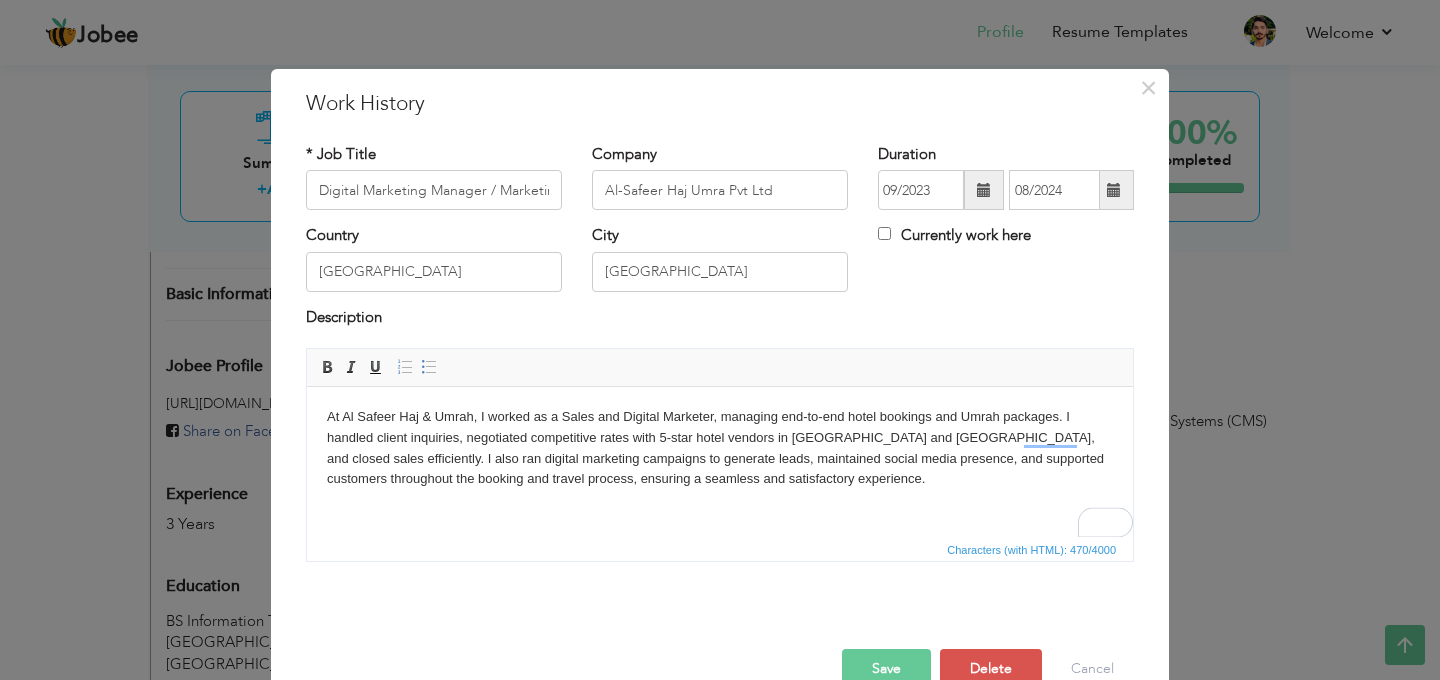 click on "At Al Safeer Haj & Umrah, I worked as a Sales and Digital Marketer, managing end-to-end hotel bookings and Umrah packages. I handled client inquiries, negotiated competitive rates with 5-star hotel vendors in Makkah and Madinah, and closed sales efficiently. I also ran digital marketing campaigns to generate leads, maintained social media presence, and supported customers throughout the booking and travel process, ensuring a seamless and satisfactory experience." at bounding box center (720, 448) 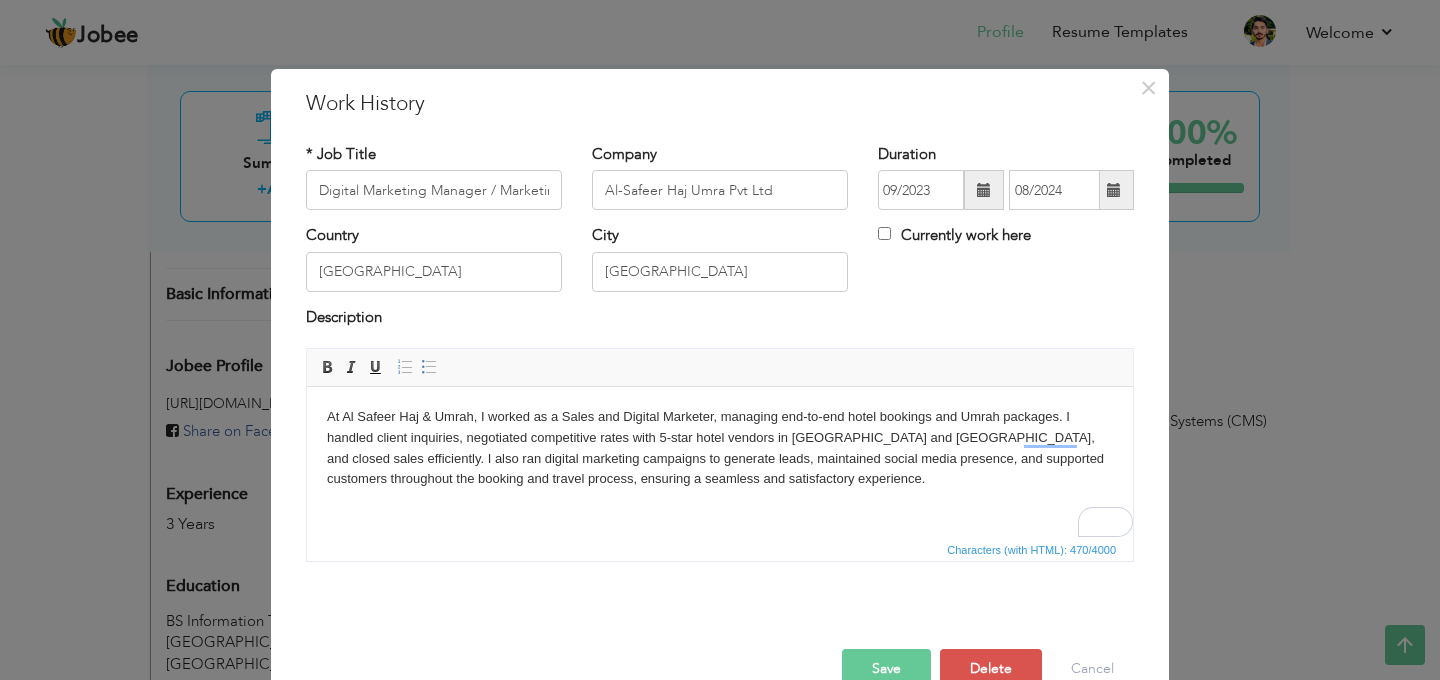 type 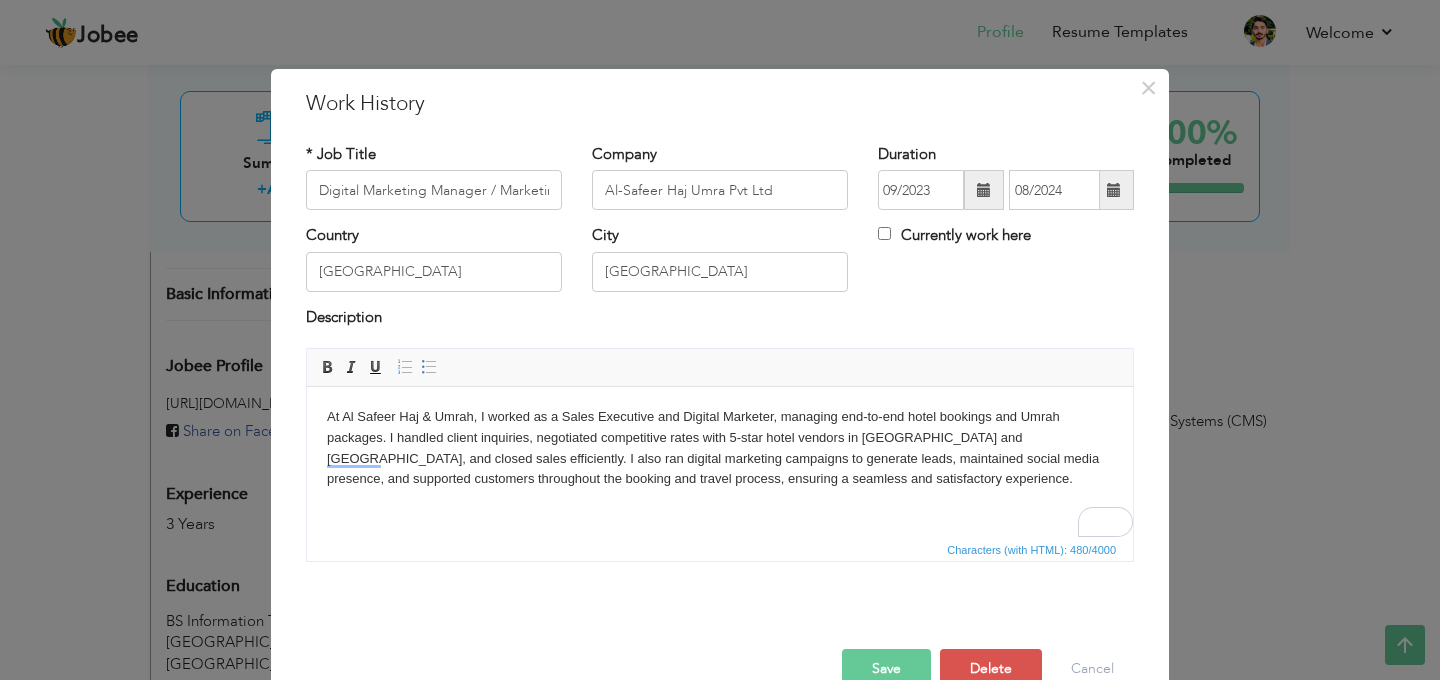 scroll, scrollTop: 19, scrollLeft: 0, axis: vertical 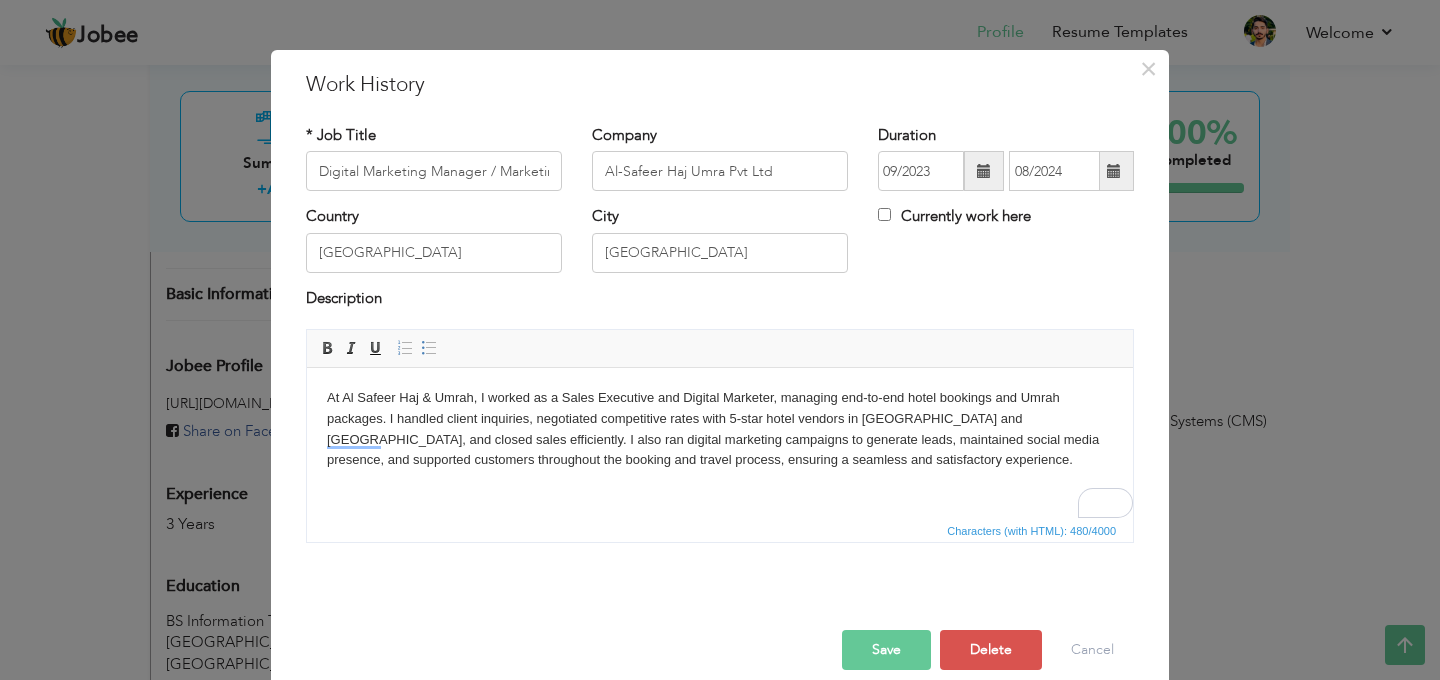 click on "Save" at bounding box center (886, 650) 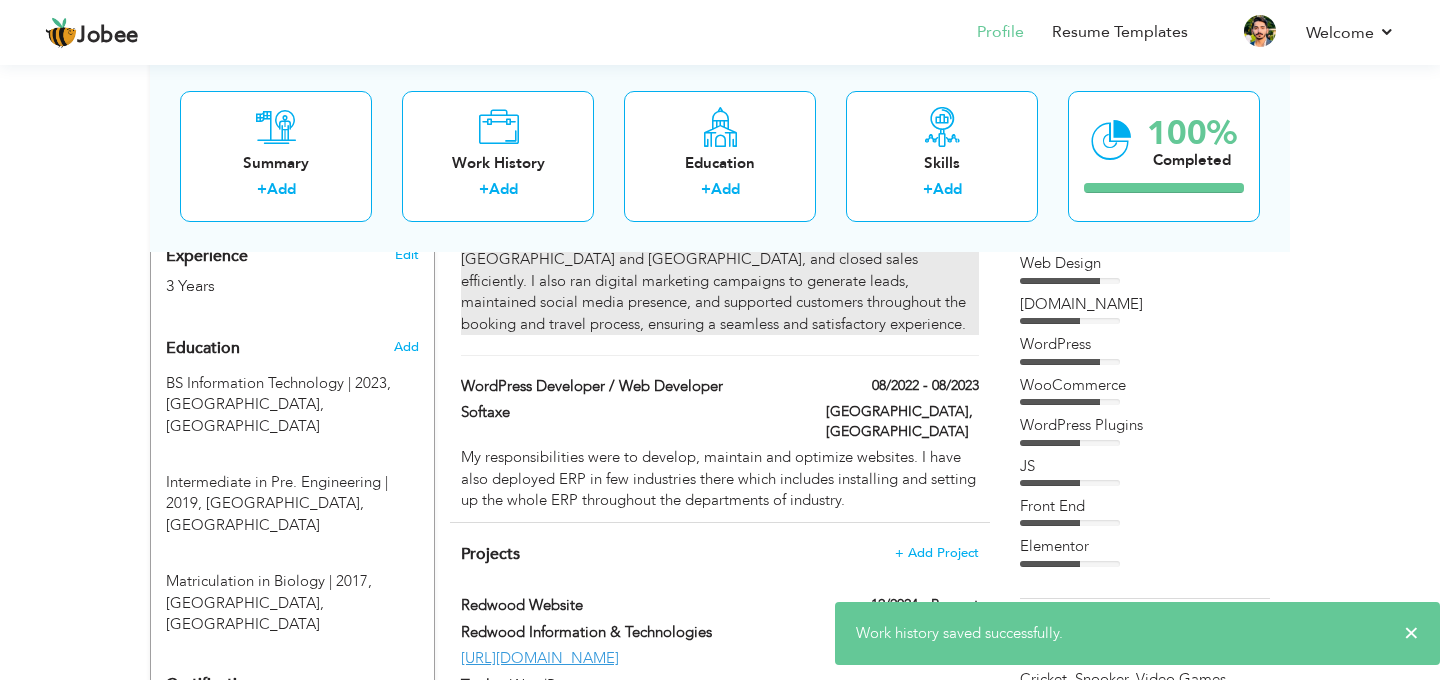 scroll, scrollTop: 846, scrollLeft: 0, axis: vertical 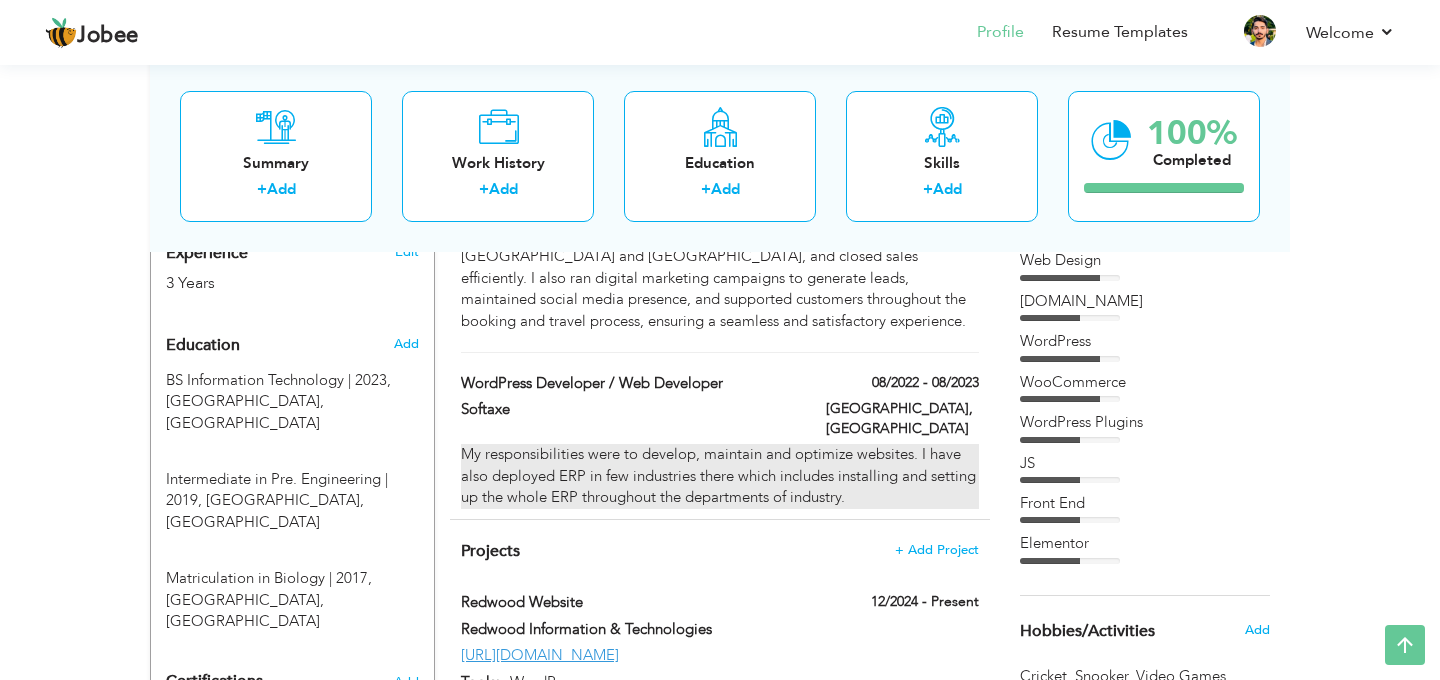 click on "My responsibilities were to develop, maintain and optimize websites. I have also deployed ERP in few industries there which includes installing and setting up the whole ERP throughout the departments of industry." at bounding box center (720, 476) 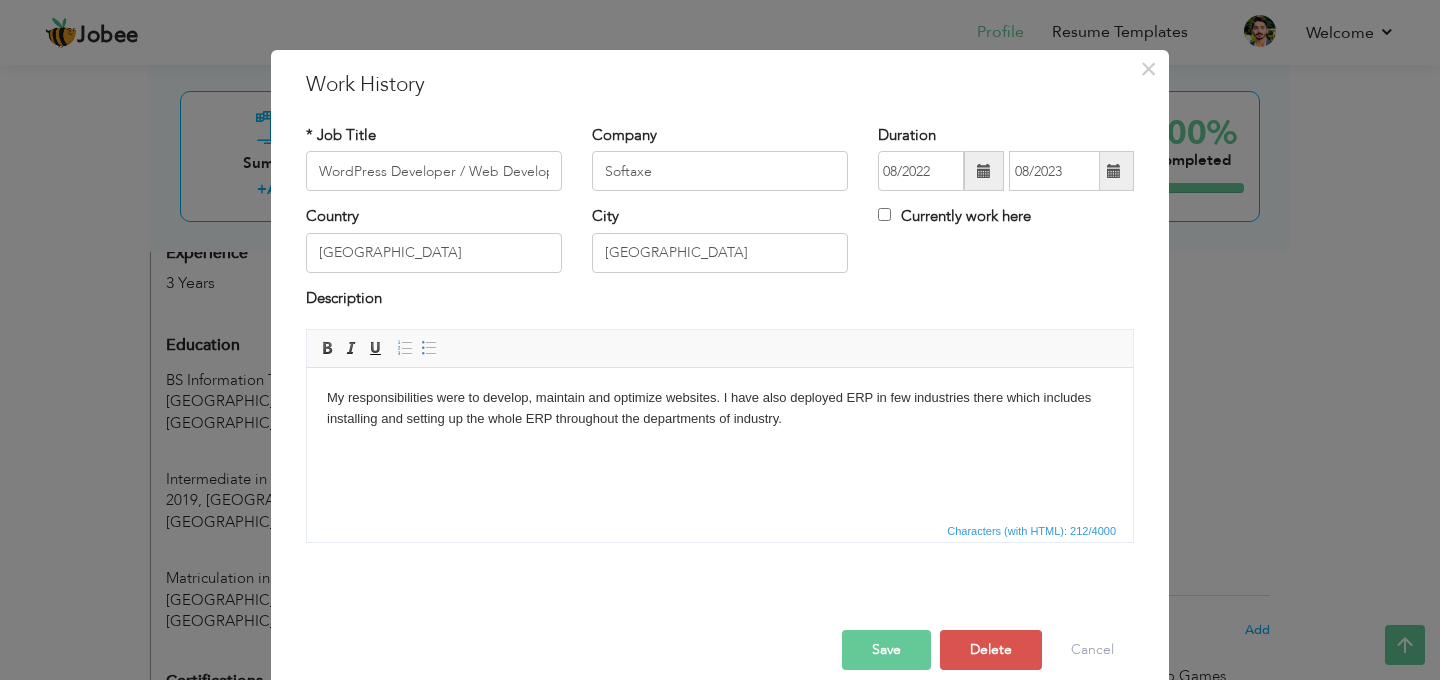 scroll, scrollTop: 0, scrollLeft: 0, axis: both 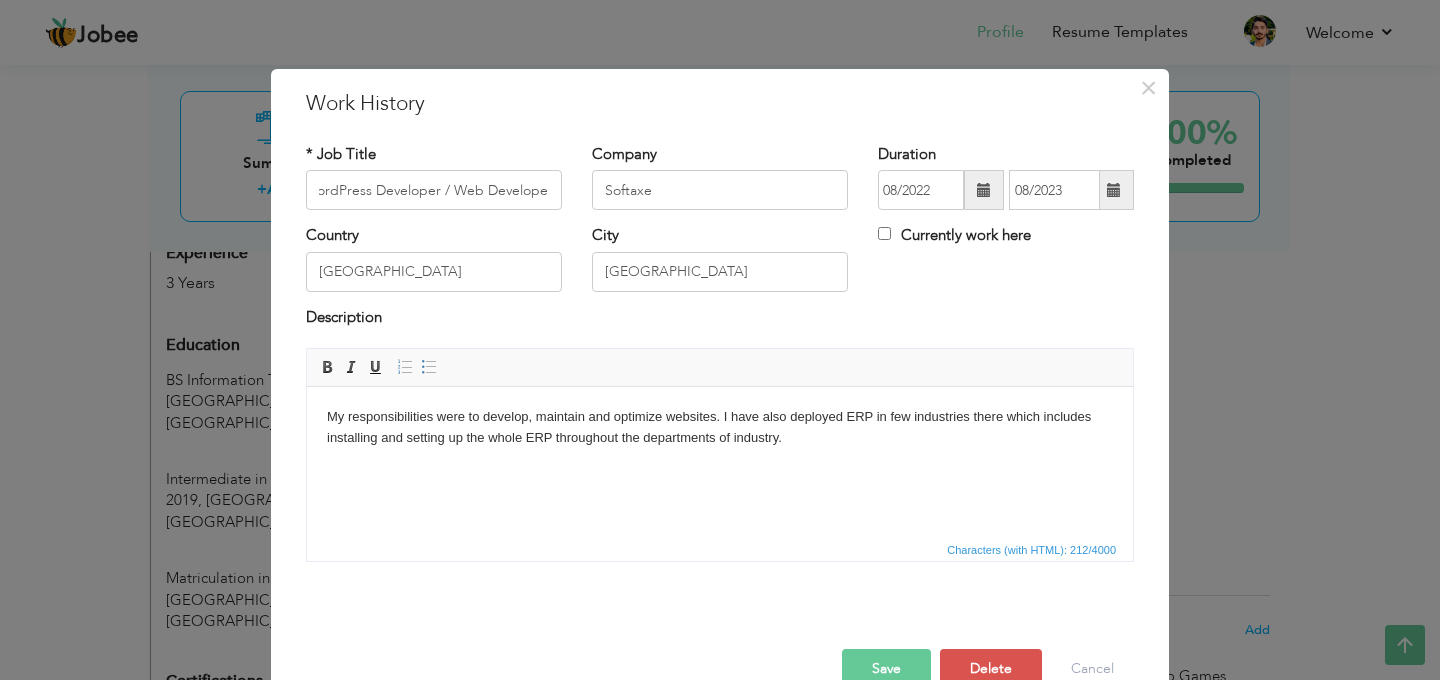 click on "My responsibilities were to develop, maintain and optimize websites. I have also deployed ERP in few industries there which includes installing and setting up the whole ERP throughout the departments of industry." at bounding box center [720, 428] 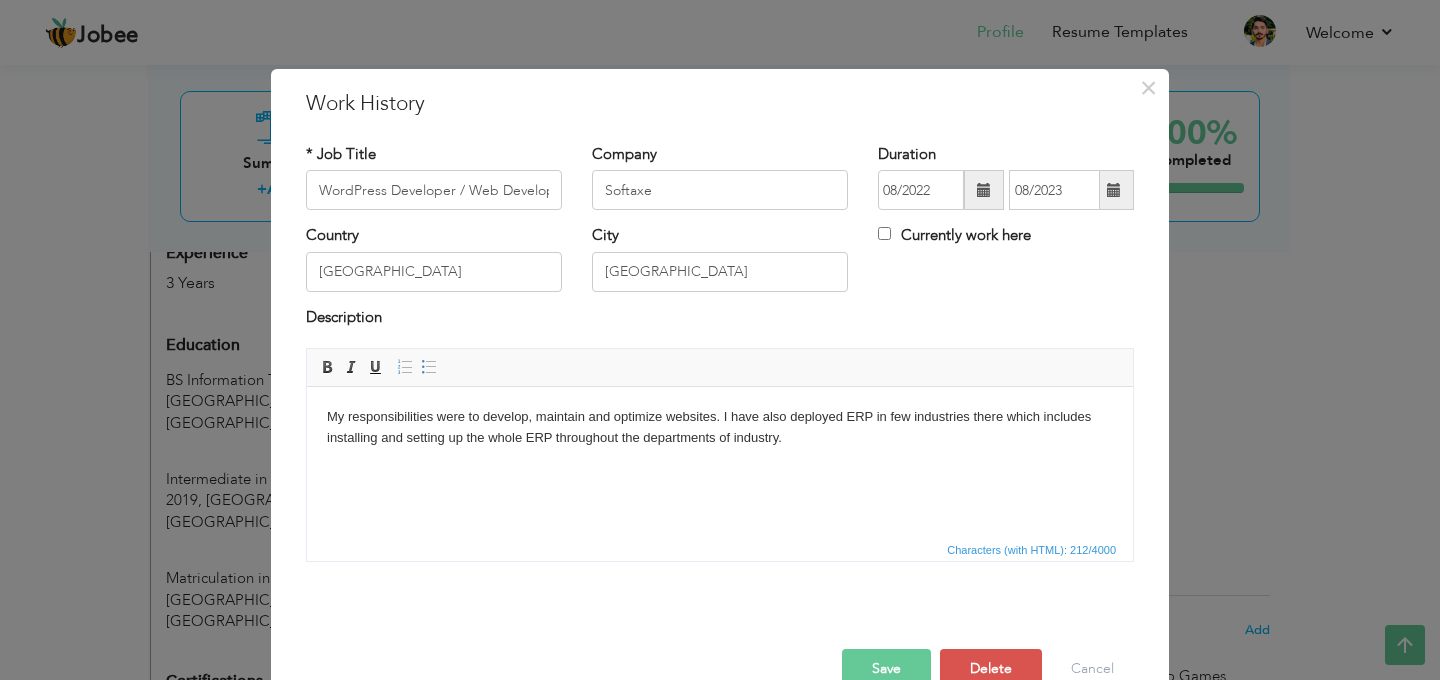 click on "My responsibilities were to develop, maintain and optimize websites. I have also deployed ERP in few industries there which includes installing and setting up the whole ERP throughout the departments of industry." at bounding box center [720, 428] 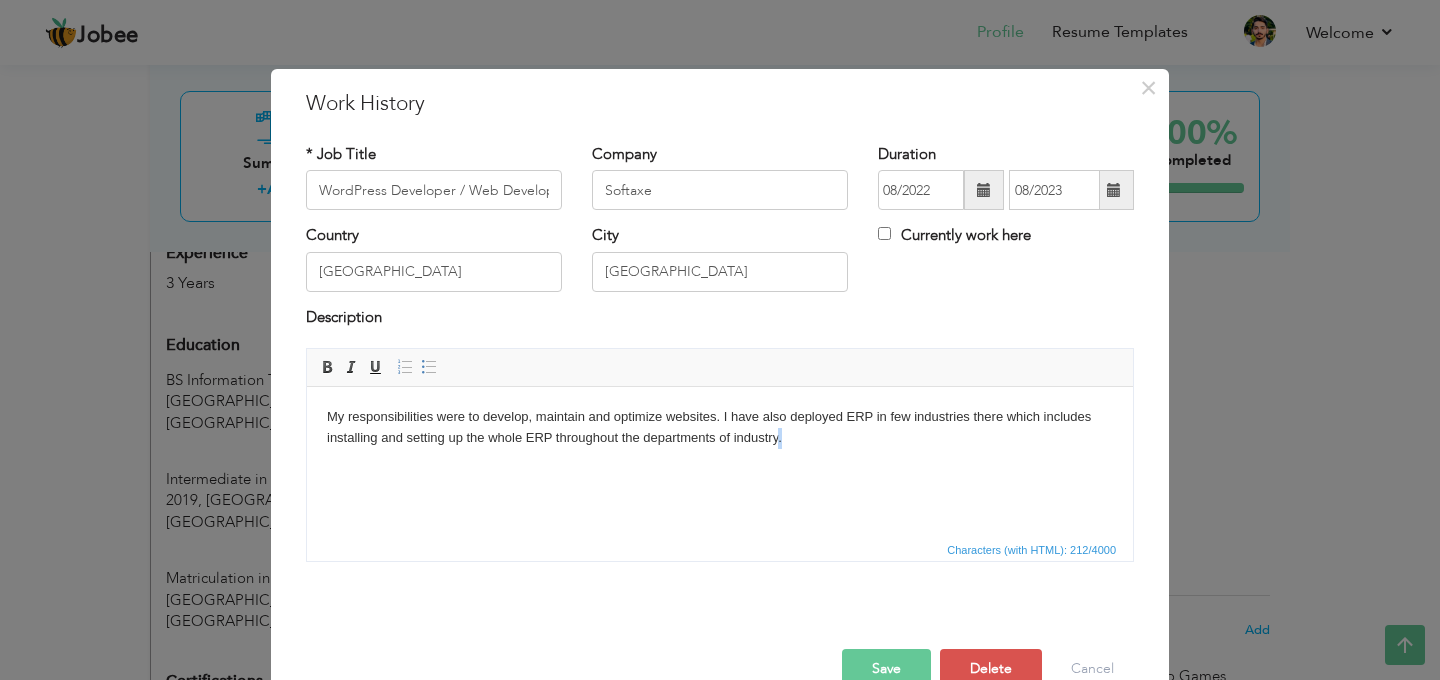 click on "My responsibilities were to develop, maintain and optimize websites. I have also deployed ERP in few industries there which includes installing and setting up the whole ERP throughout the departments of industry." at bounding box center [720, 428] 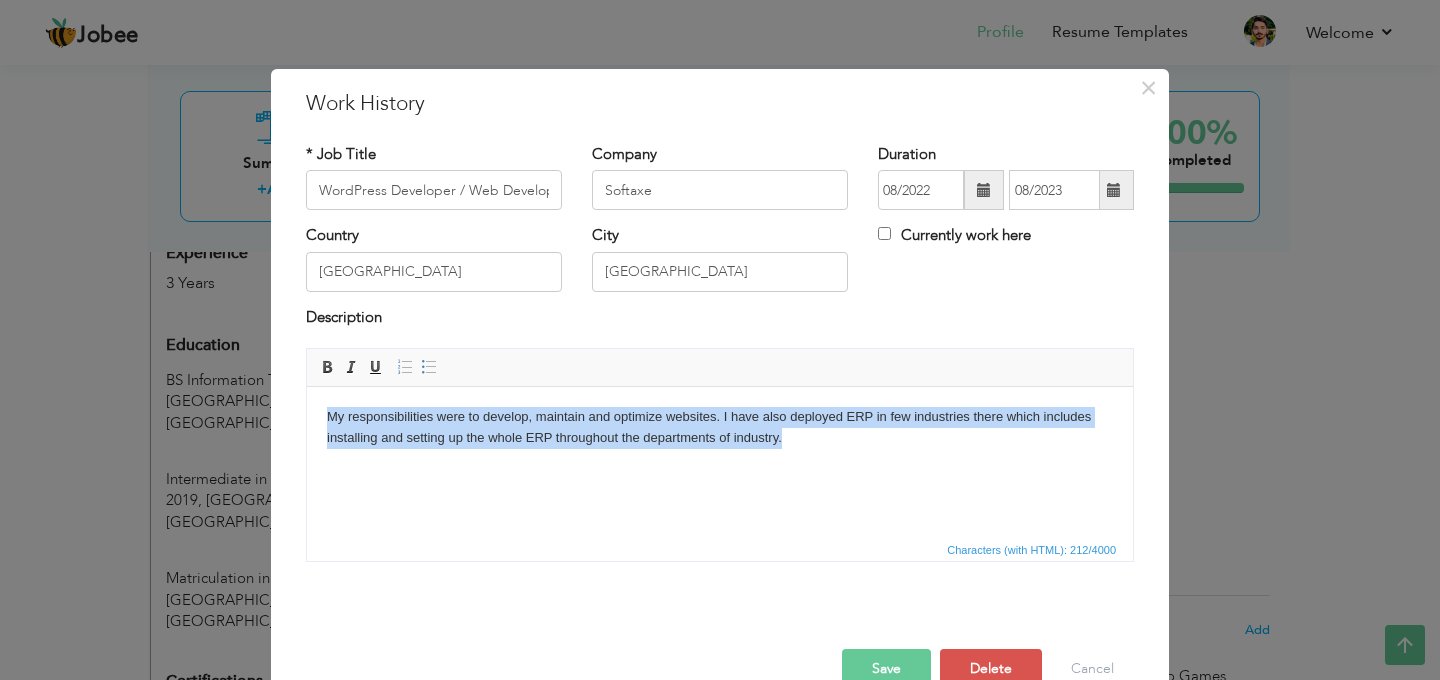 click on "My responsibilities were to develop, maintain and optimize websites. I have also deployed ERP in few industries there which includes installing and setting up the whole ERP throughout the departments of industry." at bounding box center (720, 428) 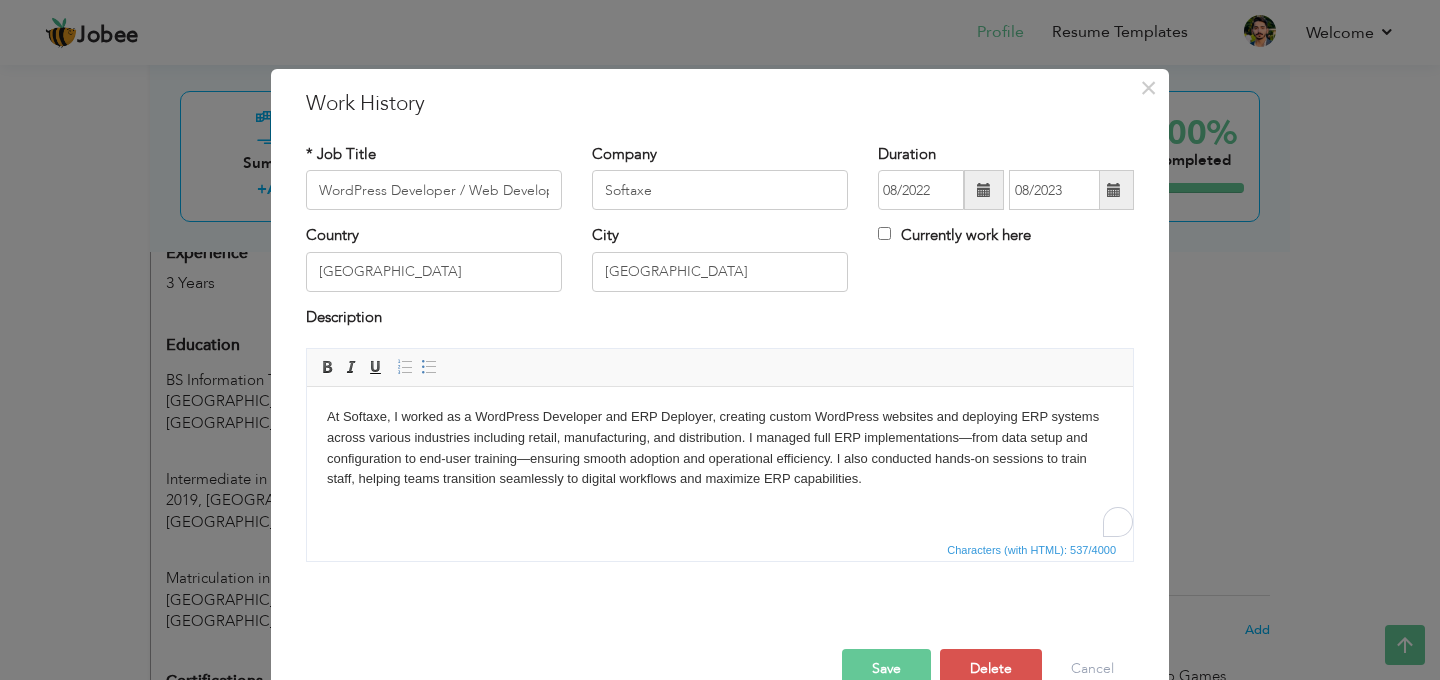 scroll, scrollTop: 67, scrollLeft: 0, axis: vertical 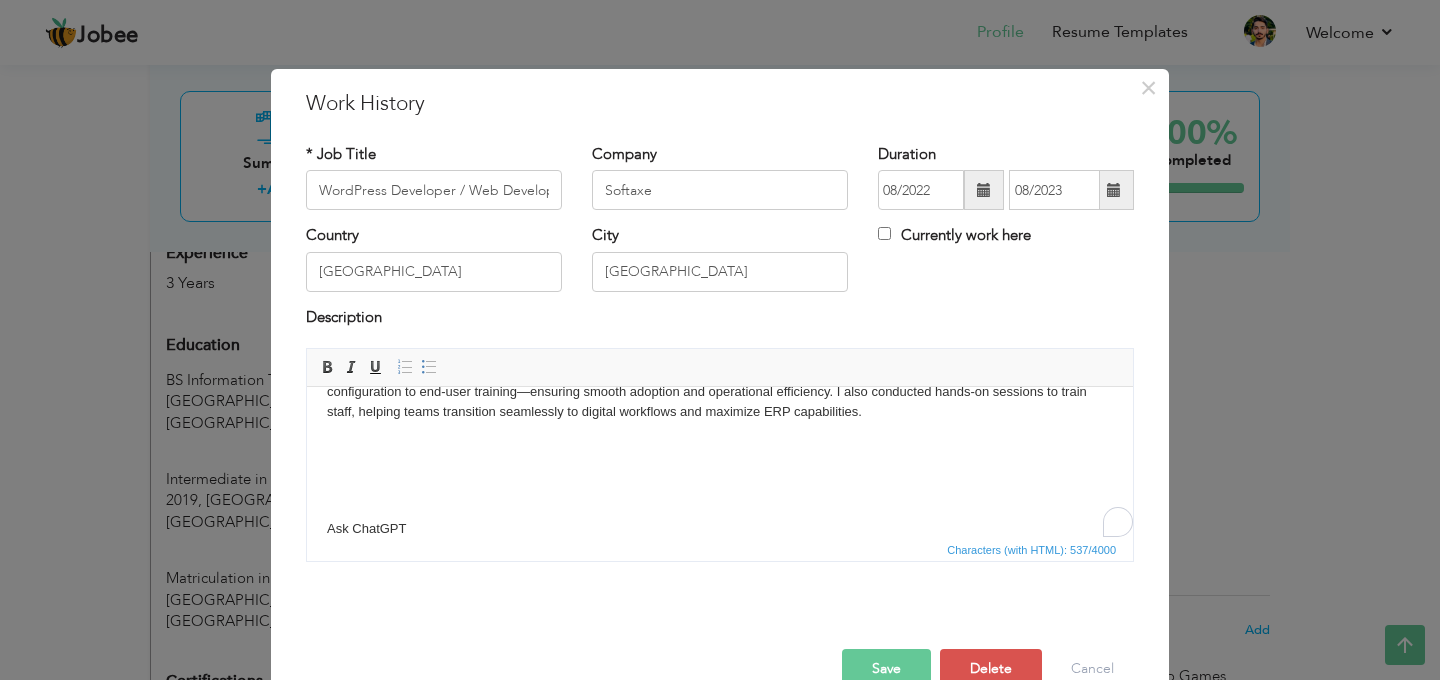click on "At Softaxe, I worked as a WordPress Developer and ERP Deployer, creating custom WordPress websites and deploying ERP systems across various industries including retail, manufacturing, and distribution. I managed full ERP implementations—from data setup and configuration to end-user training—ensuring smooth adoption and operational efficiency. I also conducted hands-on sessions to train staff, helping teams transition seamlessly to digital workflows and maximize ERP capabilities. Ask ChatGPT" at bounding box center [720, 440] 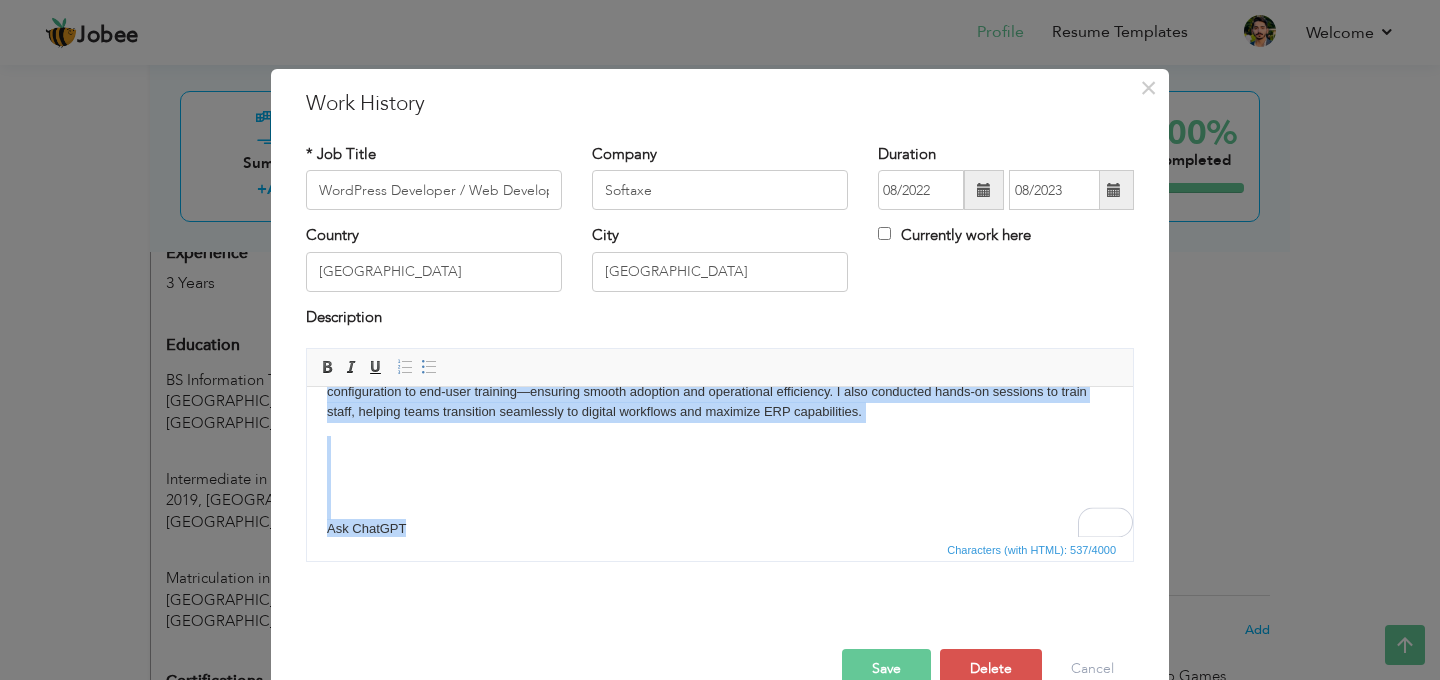 drag, startPoint x: 430, startPoint y: 535, endPoint x: 327, endPoint y: 442, distance: 138.7732 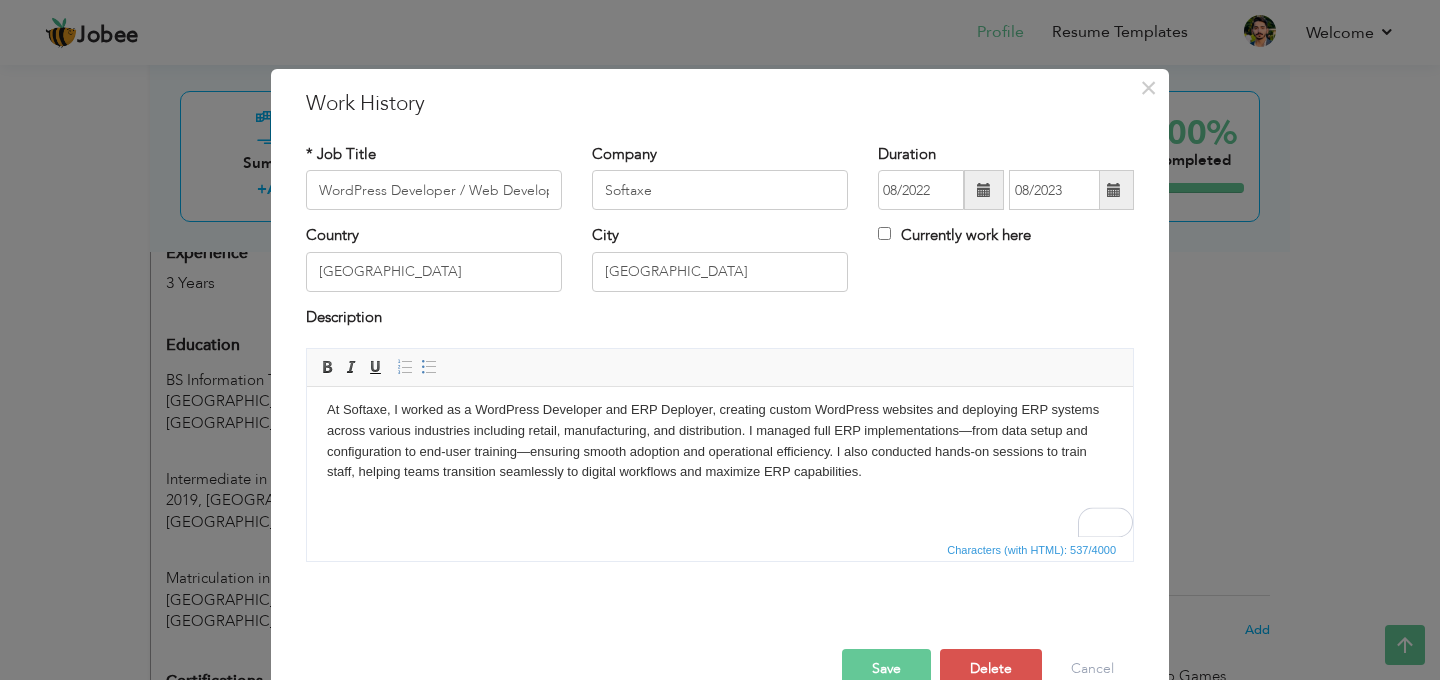 scroll, scrollTop: 0, scrollLeft: 0, axis: both 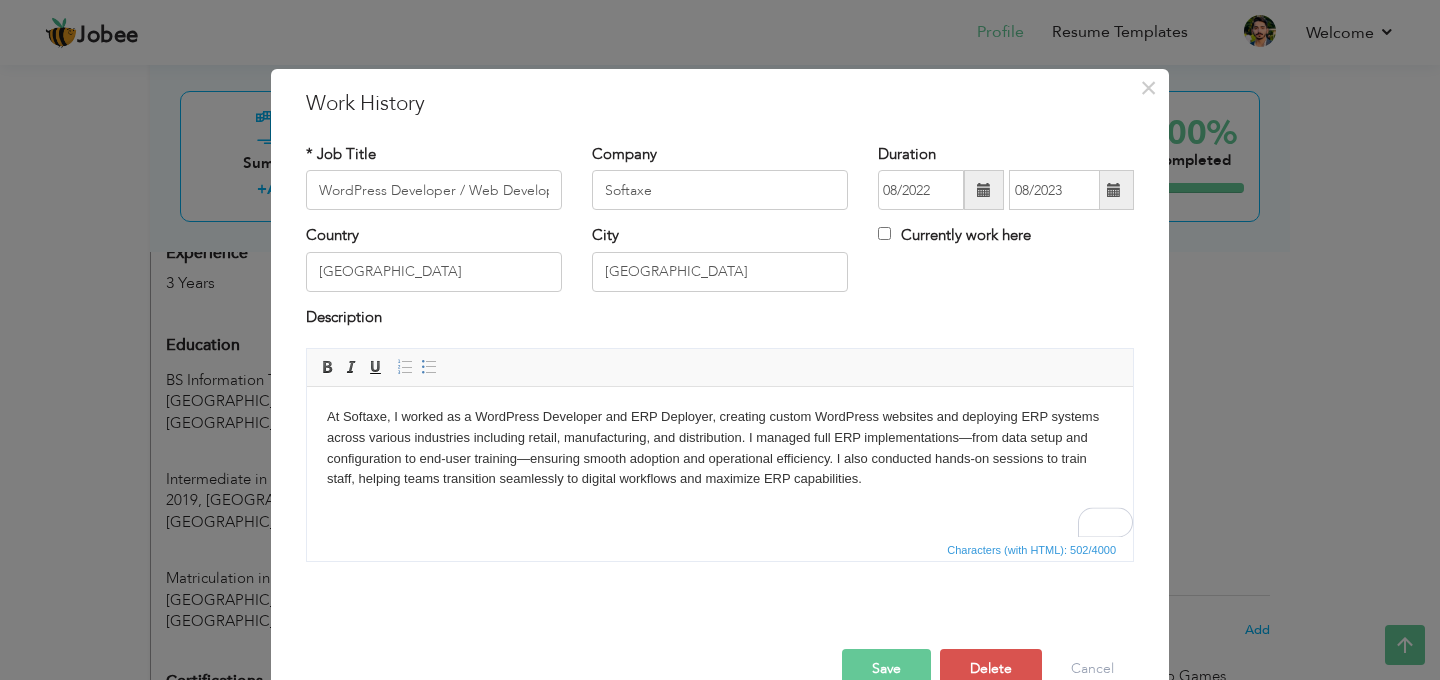 click on "Save" at bounding box center [886, 669] 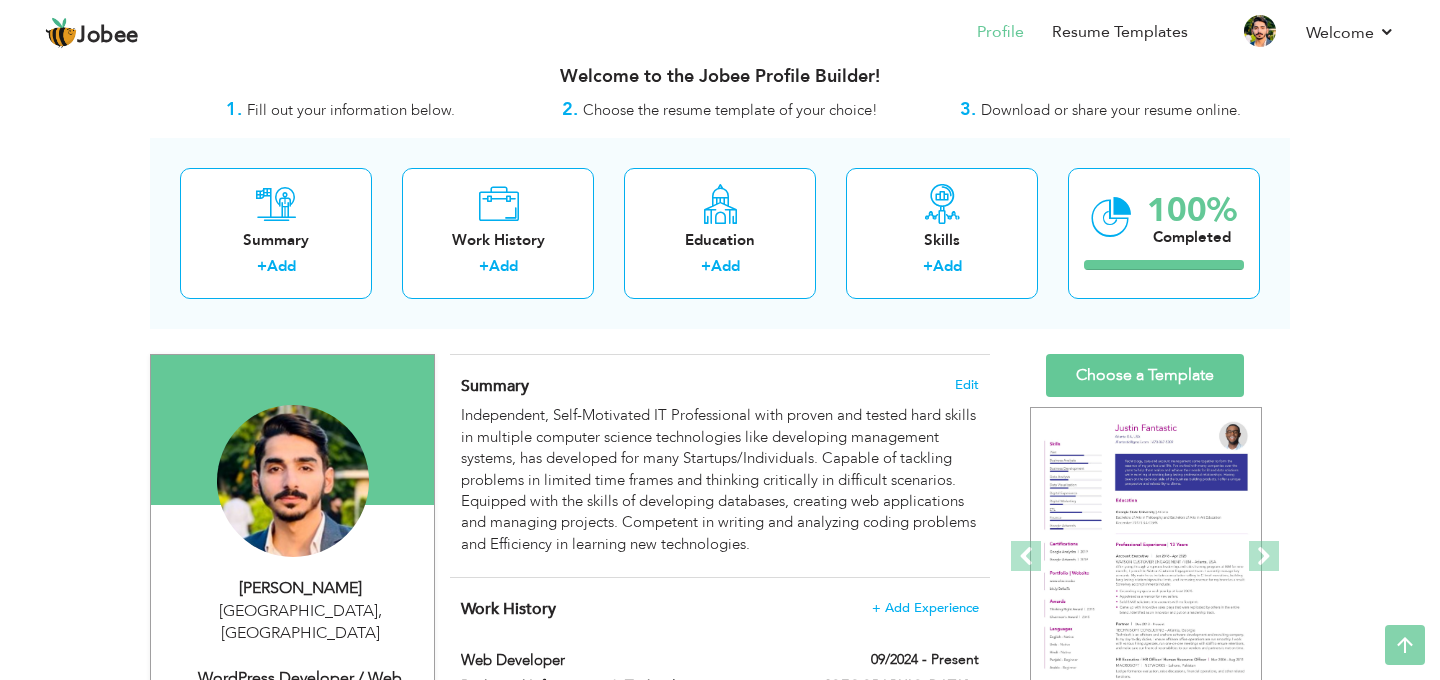 scroll, scrollTop: 0, scrollLeft: 0, axis: both 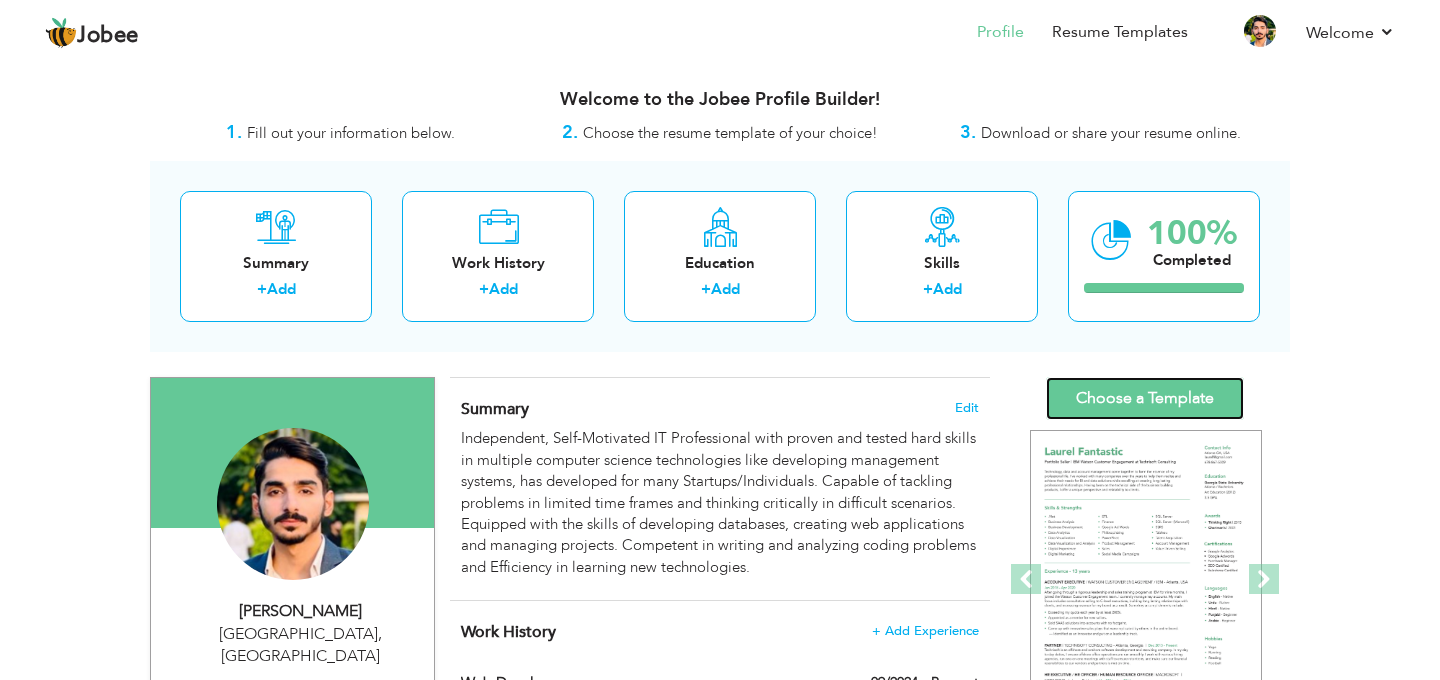 click on "Choose a Template" at bounding box center [1145, 398] 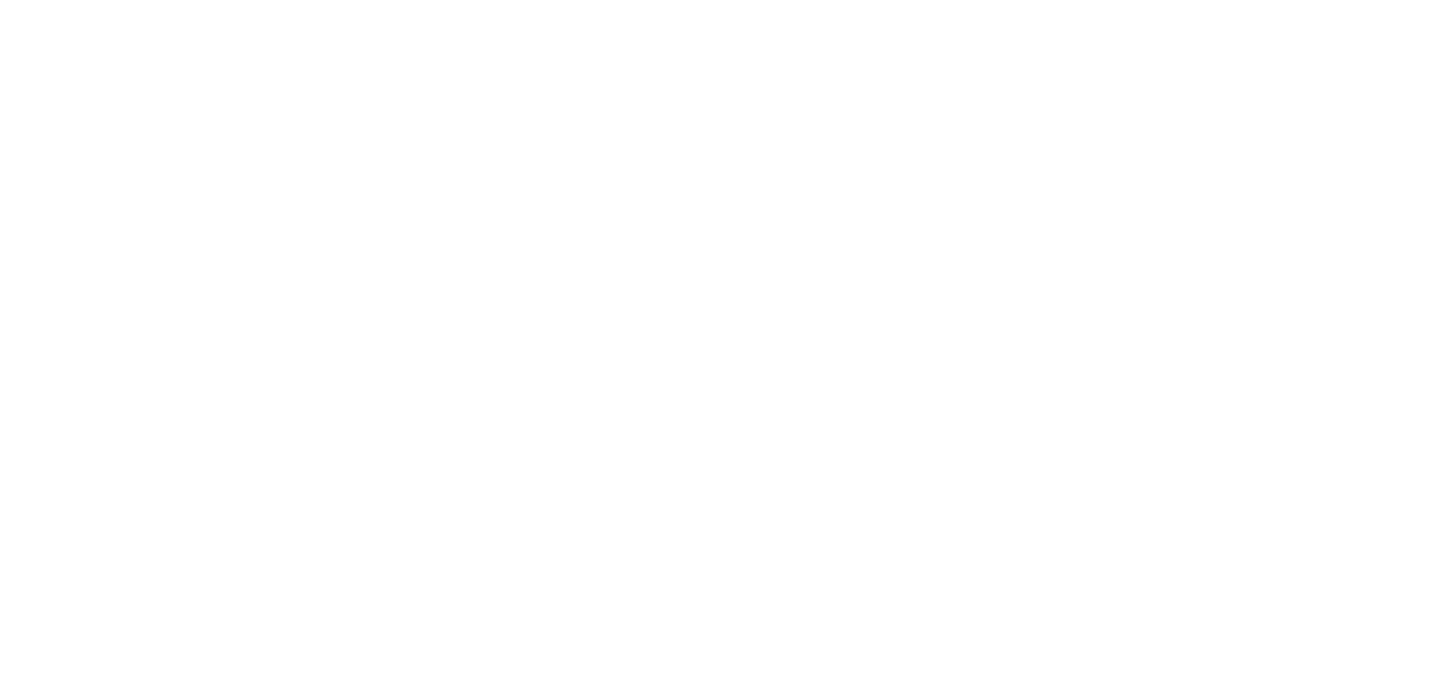 scroll, scrollTop: 0, scrollLeft: 0, axis: both 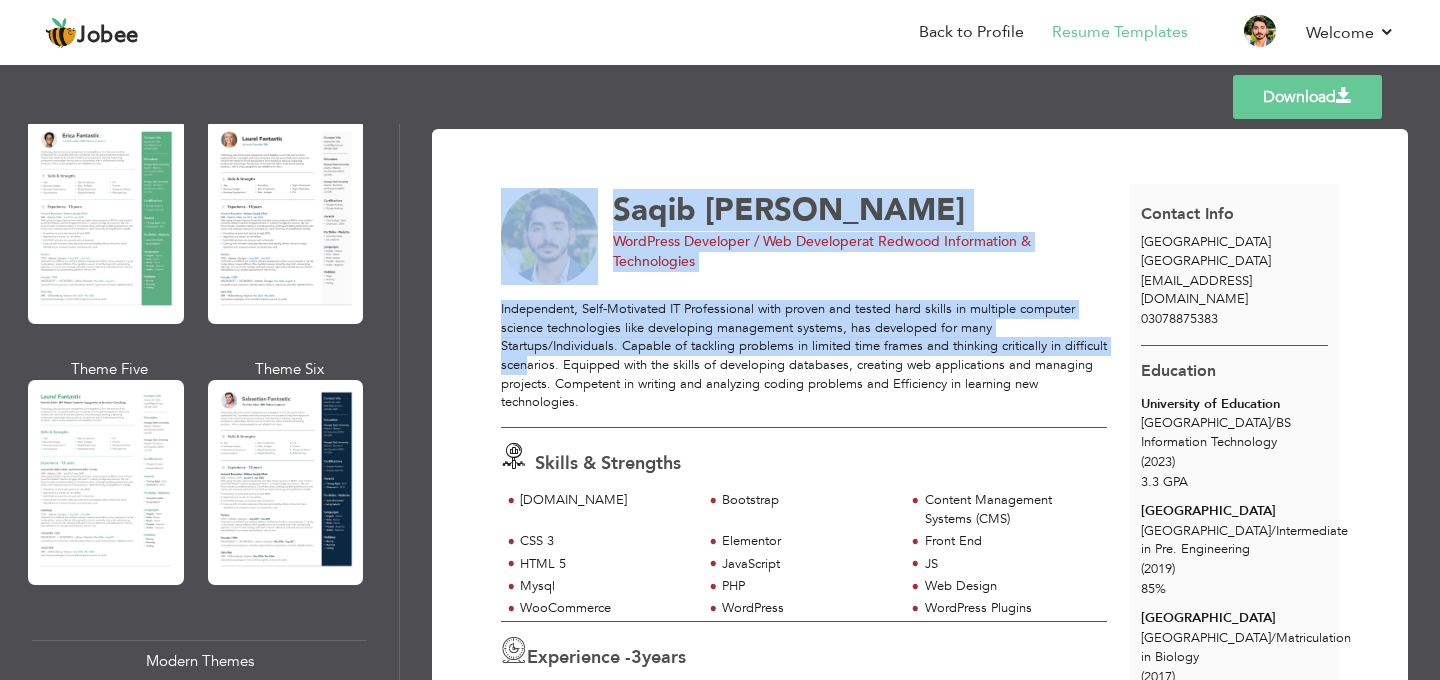 drag, startPoint x: 496, startPoint y: 303, endPoint x: 565, endPoint y: 362, distance: 90.78546 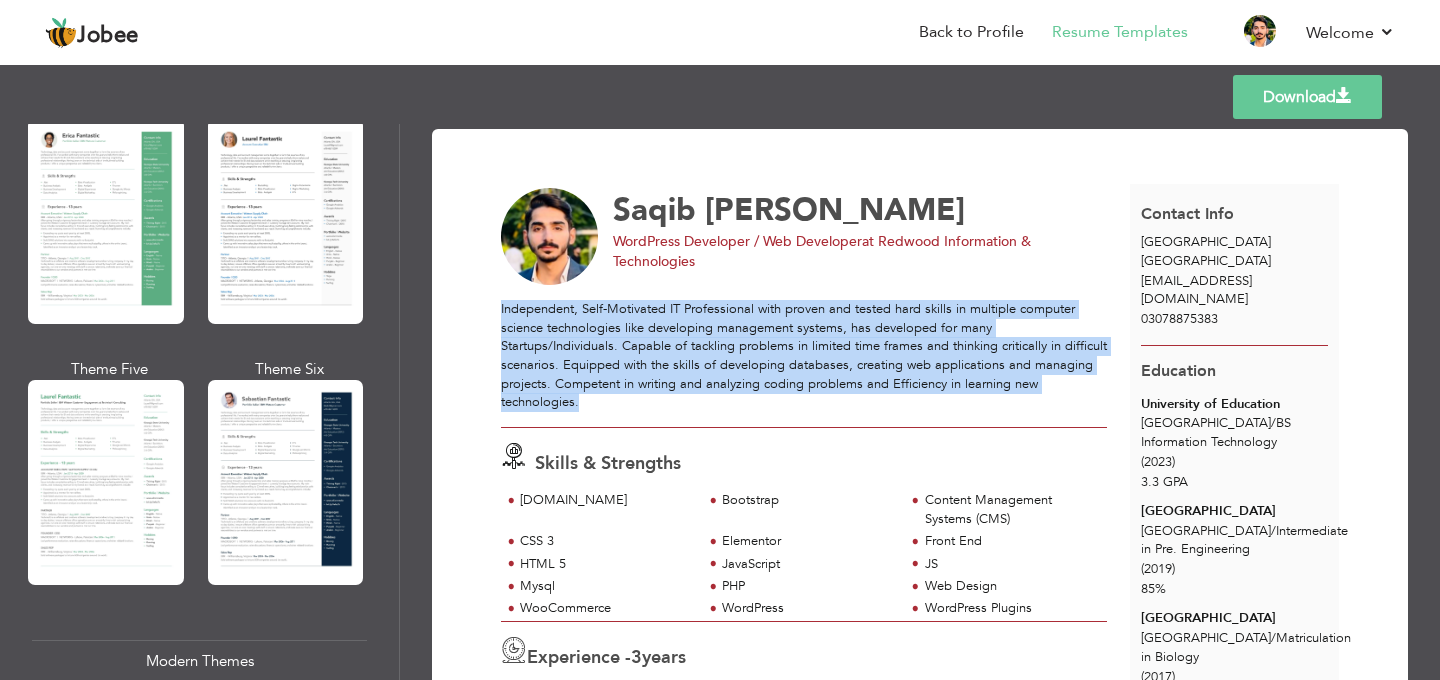 drag, startPoint x: 584, startPoint y: 401, endPoint x: 501, endPoint y: 309, distance: 123.90723 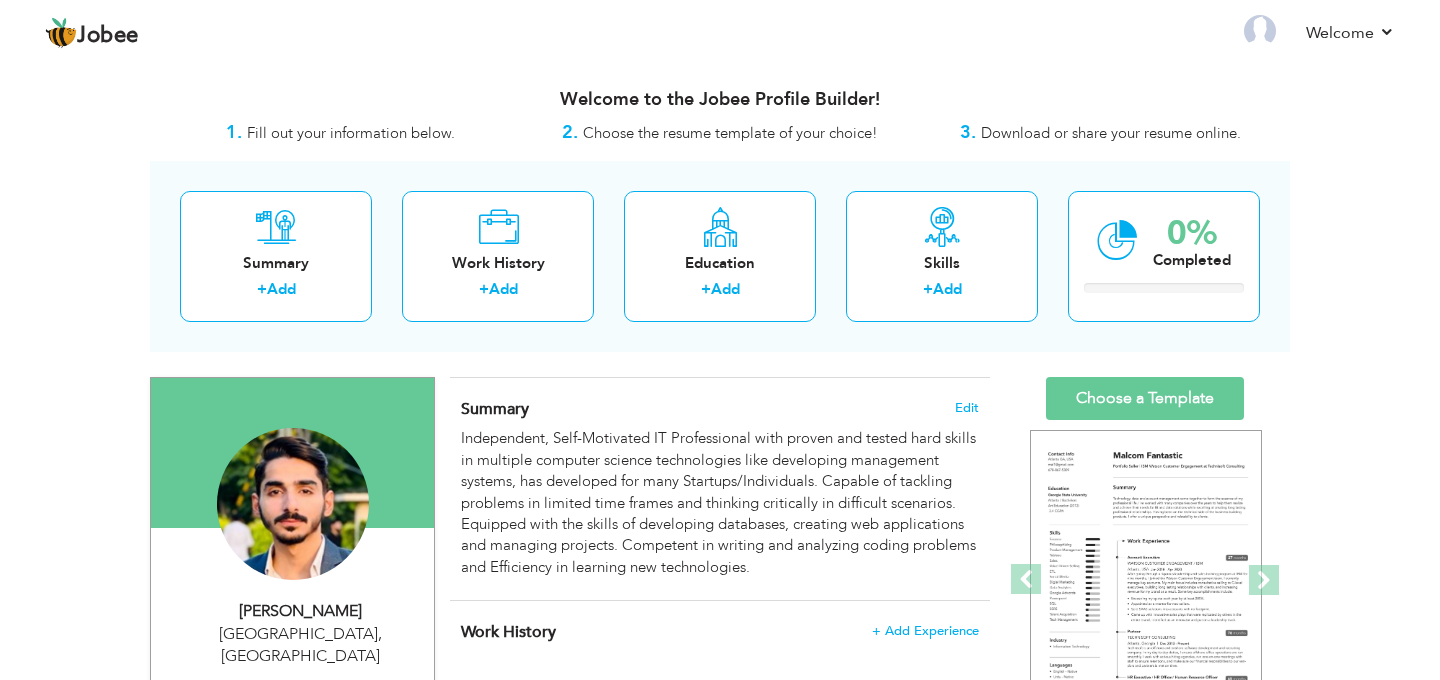 scroll, scrollTop: 0, scrollLeft: 0, axis: both 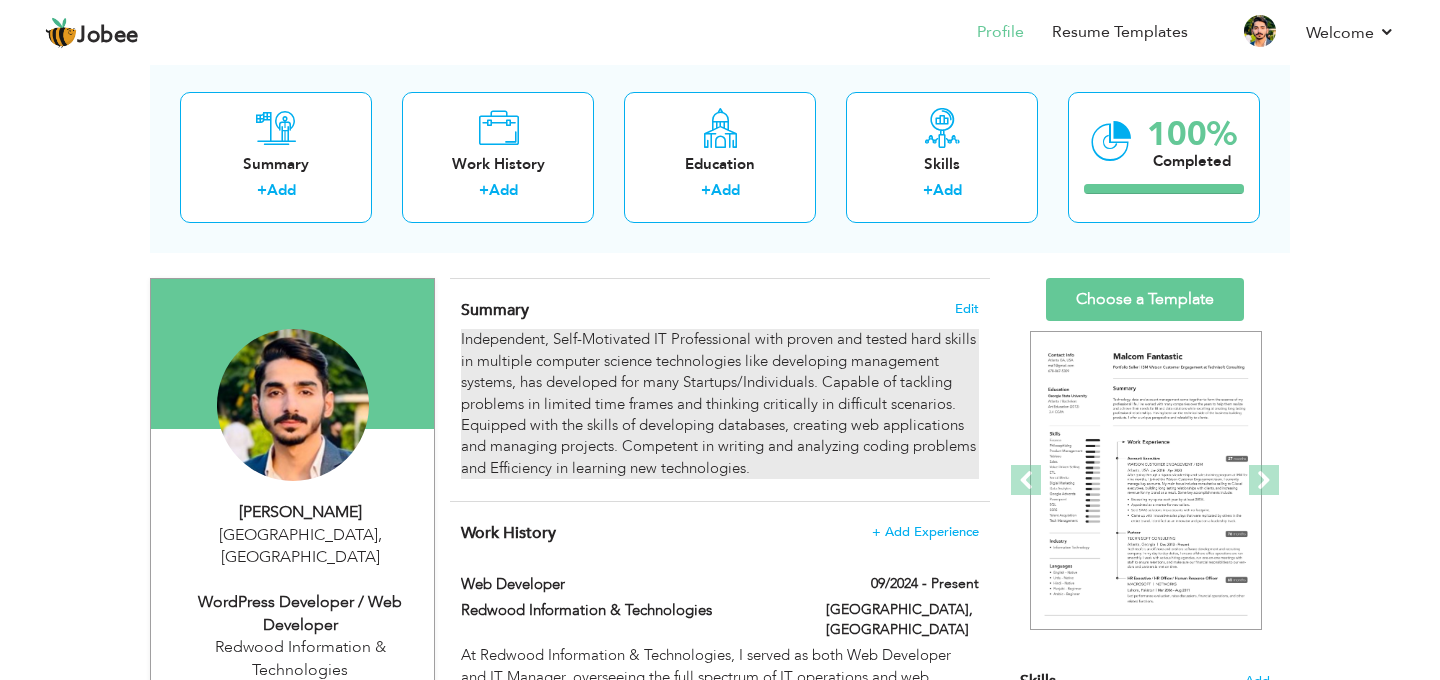 click on "Independent, Self-Motivated IT Professional with proven and tested hard skills in multiple computer science technologies like developing management systems, has developed for many Startups/Individuals. Capable of tackling problems in limited time frames and thinking critically in difficult scenarios. Equipped with the skills of developing databases, creating web applications and managing projects. Competent in writing and analyzing coding problems and Efficiency in learning new technologies." at bounding box center [720, 404] 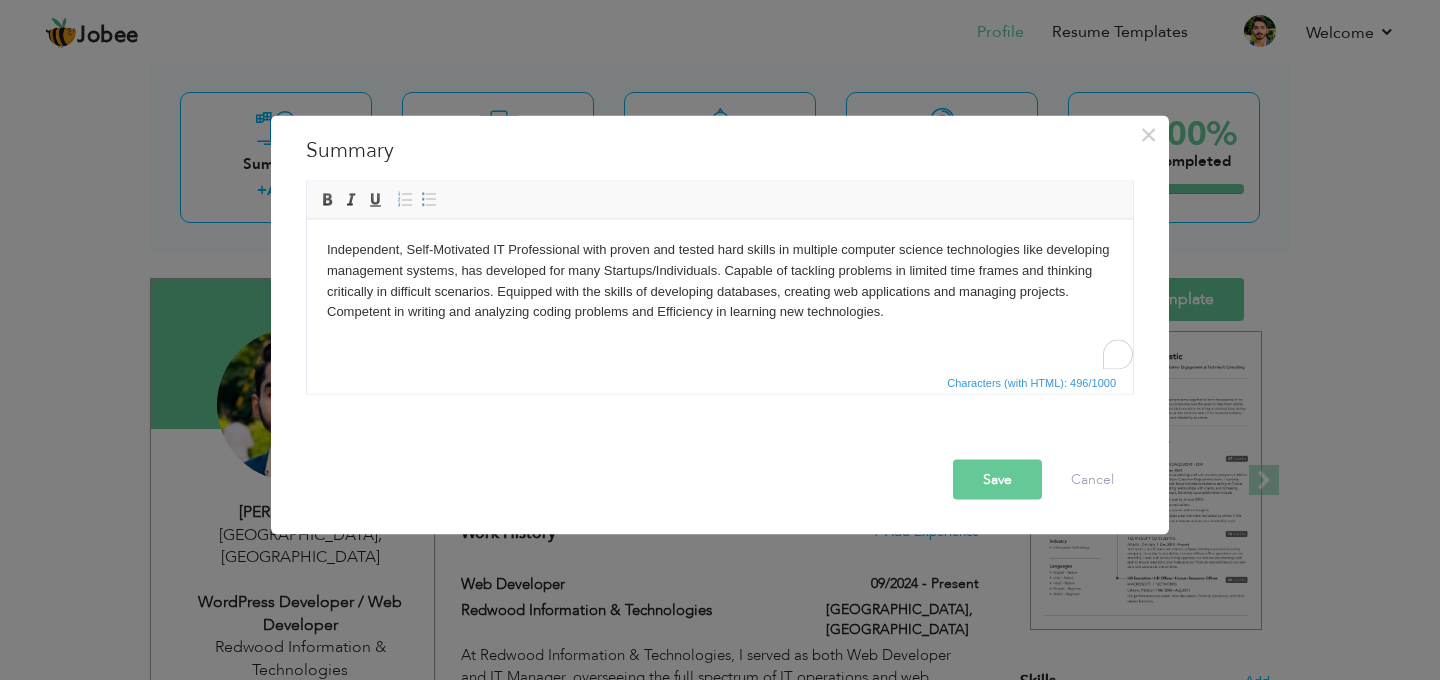 click on "Independent, Self-Motivated IT Professional with proven and tested hard skills in multiple computer science technologies like developing management systems, has developed for many Startups/Individuals. Capable of tackling problems in limited time frames and thinking critically in difficult scenarios. Equipped with the skills of developing databases, creating web applications and managing projects. Competent in writing and analyzing coding problems and Efficiency in learning new technologies." at bounding box center (720, 280) 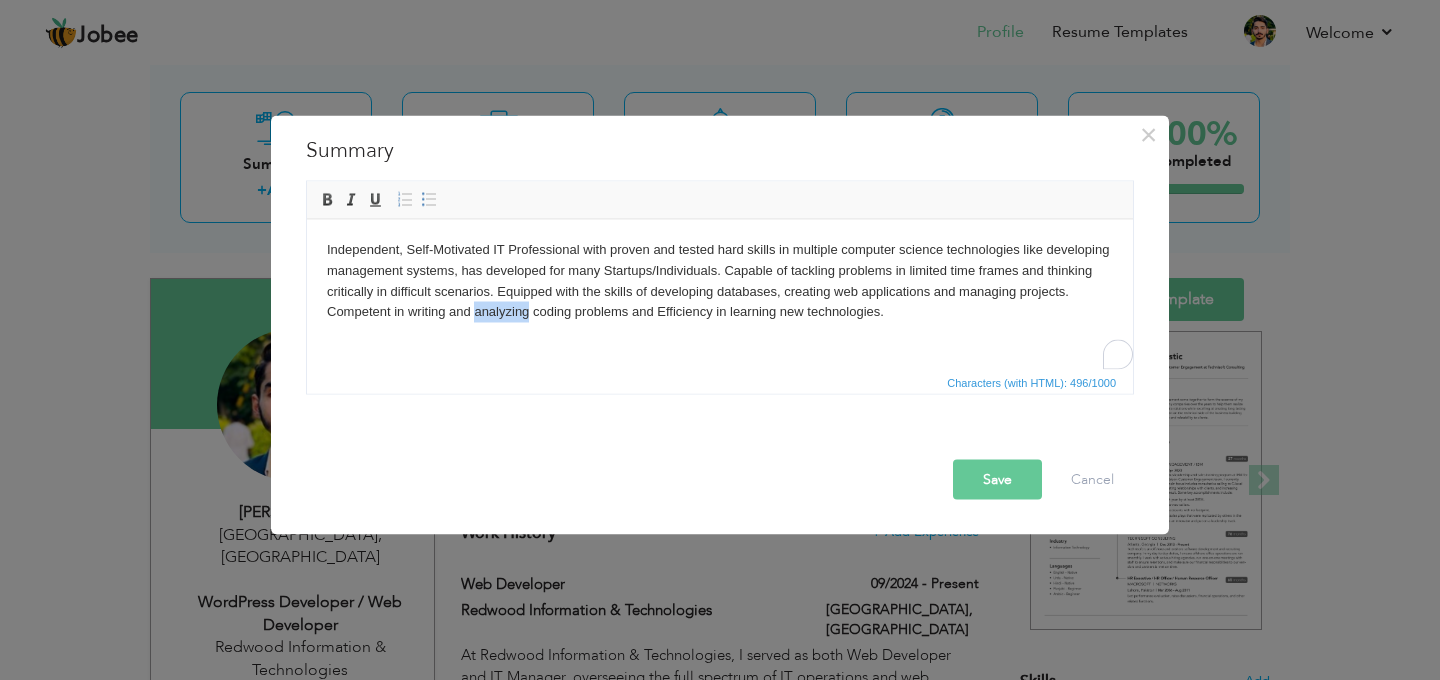 click on "Independent, Self-Motivated IT Professional with proven and tested hard skills in multiple computer science technologies like developing management systems, has developed for many Startups/Individuals. Capable of tackling problems in limited time frames and thinking critically in difficult scenarios. Equipped with the skills of developing databases, creating web applications and managing projects. Competent in writing and analyzing coding problems and Efficiency in learning new technologies." at bounding box center [720, 280] 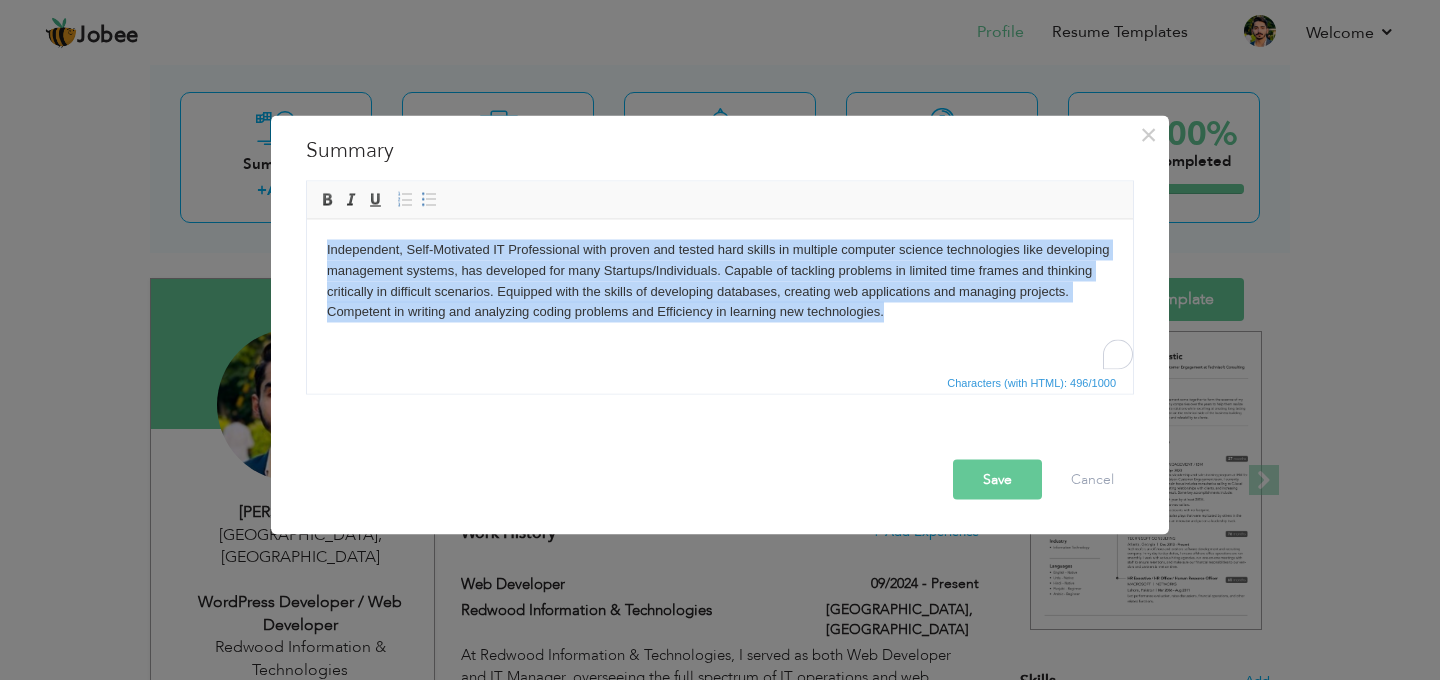 click on "Independent, Self-Motivated IT Professional with proven and tested hard skills in multiple computer science technologies like developing management systems, has developed for many Startups/Individuals. Capable of tackling problems in limited time frames and thinking critically in difficult scenarios. Equipped with the skills of developing databases, creating web applications and managing projects. Competent in writing and analyzing coding problems and Efficiency in learning new technologies." at bounding box center (720, 280) 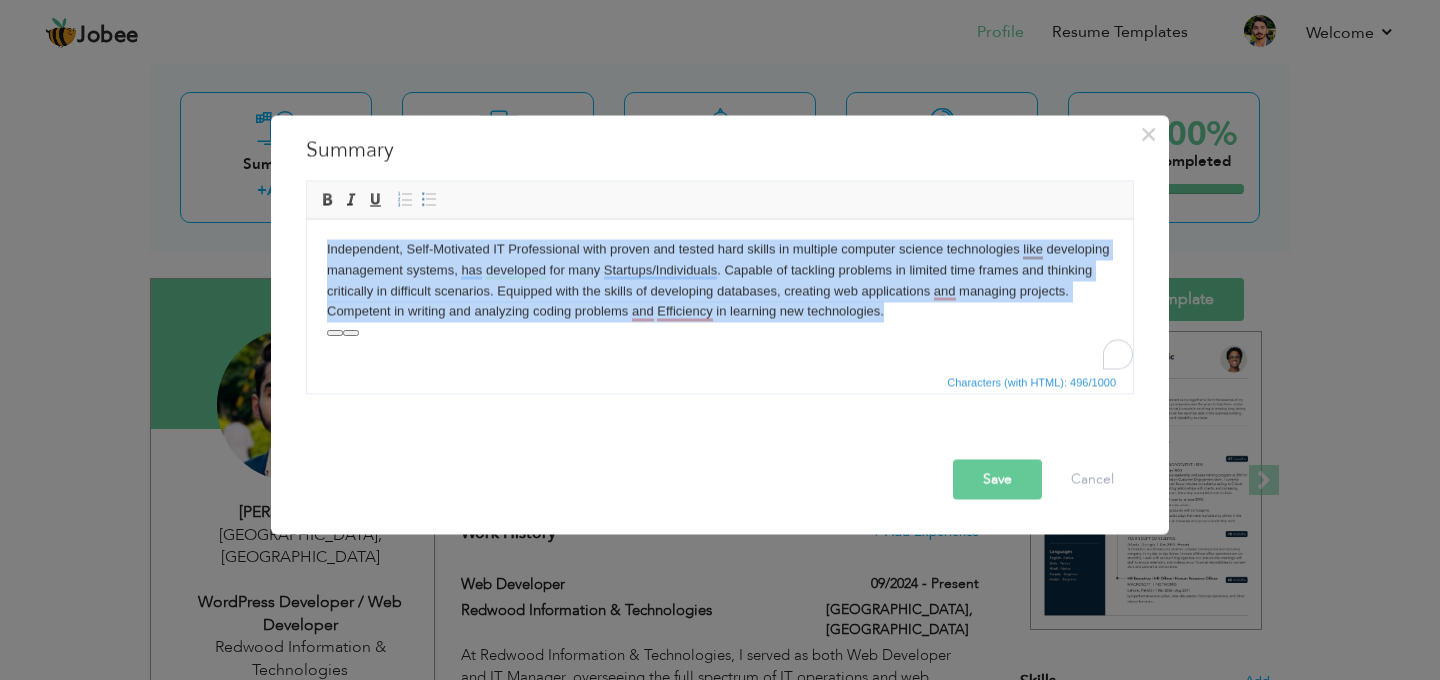 click on "Independent, Self-Motivated IT Professional with proven and tested hard skills in multiple computer science technologies like developing management systems, has developed for many Startups/Individuals. Capable of tackling problems in limited time frames and thinking critically in difficult scenarios. Equipped with the skills of developing databases, creating web applications and managing projects. Competent in writing and analyzing coding problems and Efficiency in learning new technologies." at bounding box center [720, 280] 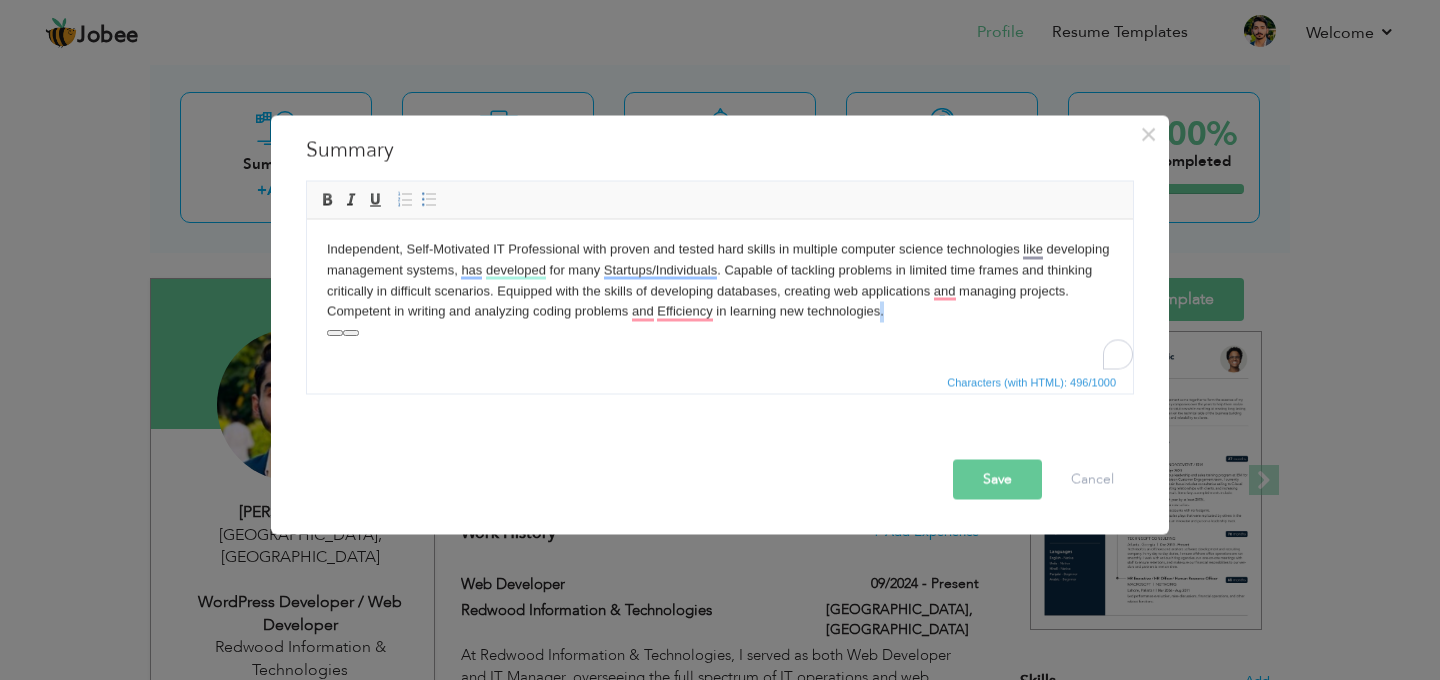 click on "Independent, Self-Motivated IT Professional with proven and tested hard skills in multiple computer science technologies like developing management systems, has developed for many Startups/Individuals. Capable of tackling problems in limited time frames and thinking critically in difficult scenarios. Equipped with the skills of developing databases, creating web applications and managing projects. Competent in writing and analyzing coding problems and Efficiency in learning new technologies." at bounding box center (720, 280) 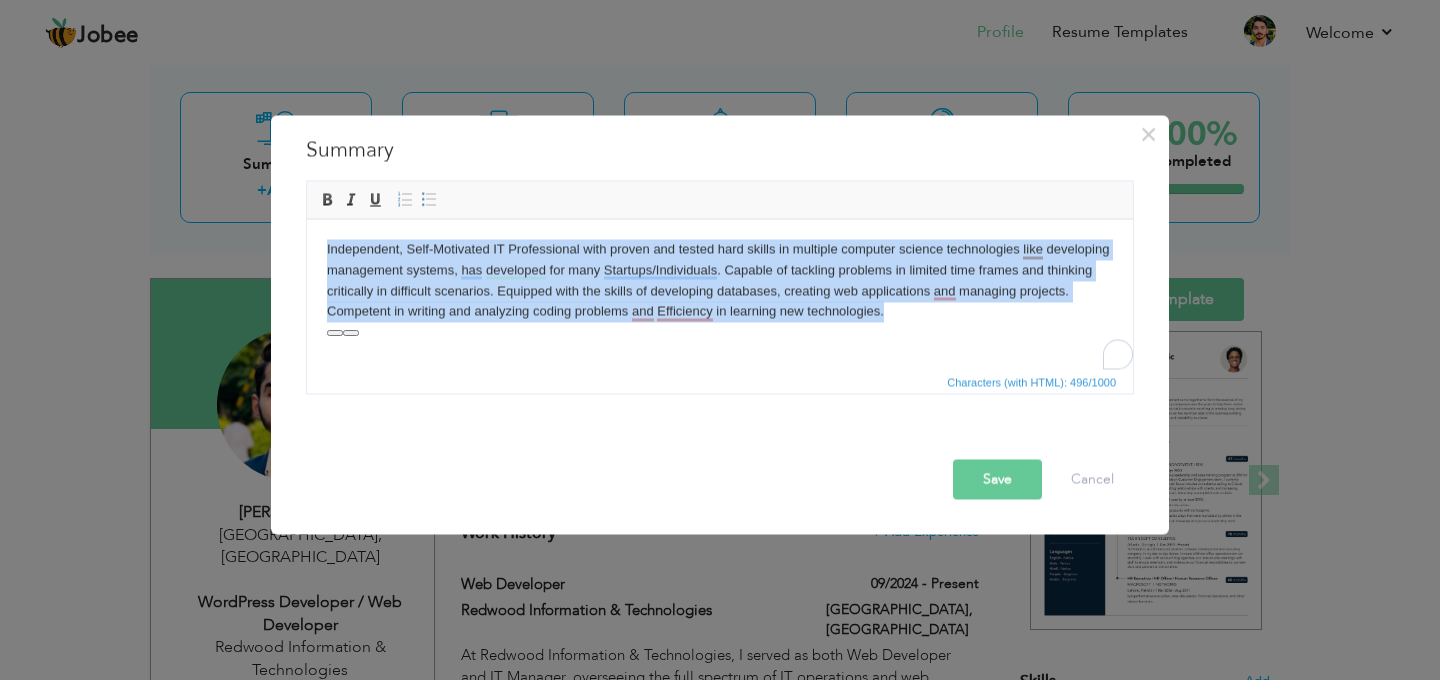 click on "Independent, Self-Motivated IT Professional with proven and tested hard skills in multiple computer science technologies like developing management systems, has developed for many Startups/Individuals. Capable of tackling problems in limited time frames and thinking critically in difficult scenarios. Equipped with the skills of developing databases, creating web applications and managing projects. Competent in writing and analyzing coding problems and Efficiency in learning new technologies." at bounding box center (720, 280) 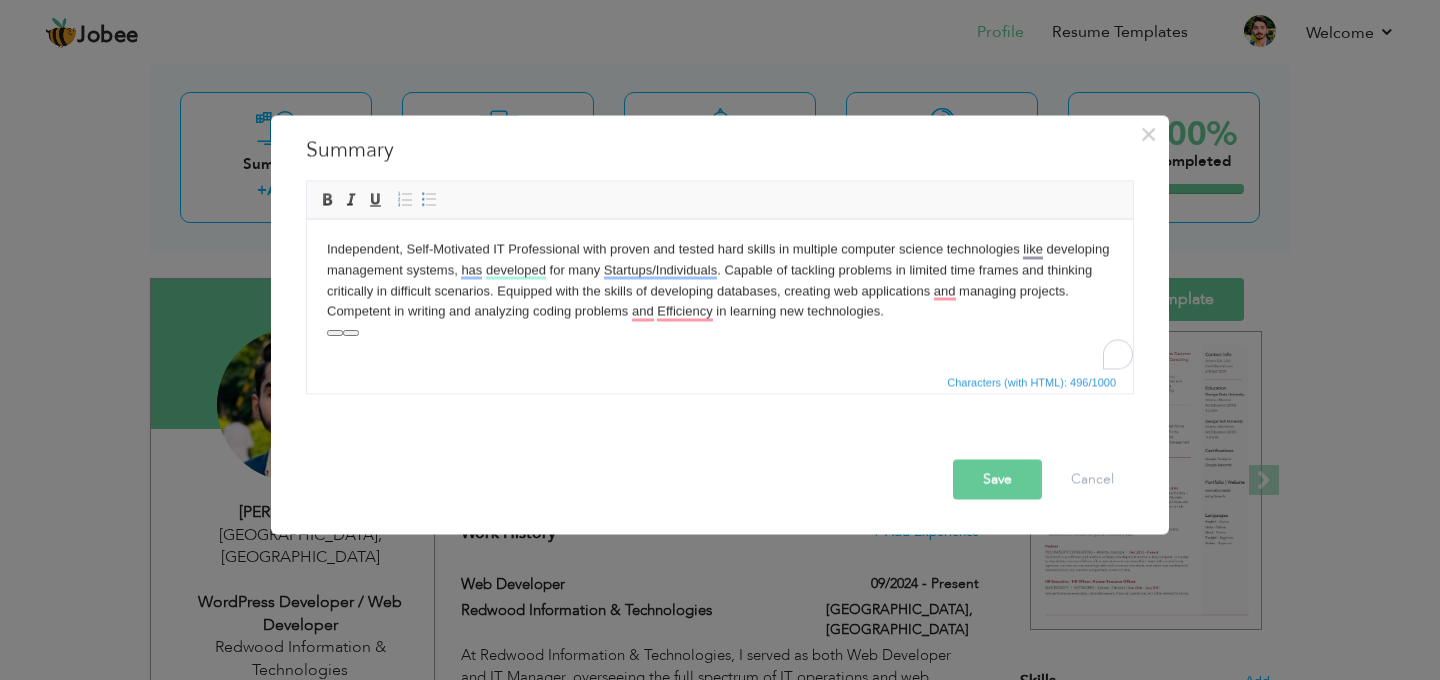 click on "Independent, Self-Motivated IT Professional with proven and tested hard skills in multiple computer science technologies like developing management systems, has developed for many Startups/Individuals. Capable of tackling problems in limited time frames and thinking critically in difficult scenarios. Equipped with the skills of developing databases, creating web applications and managing projects. Competent in writing and analyzing coding problems and Efficiency in learning new technologies." at bounding box center (720, 280) 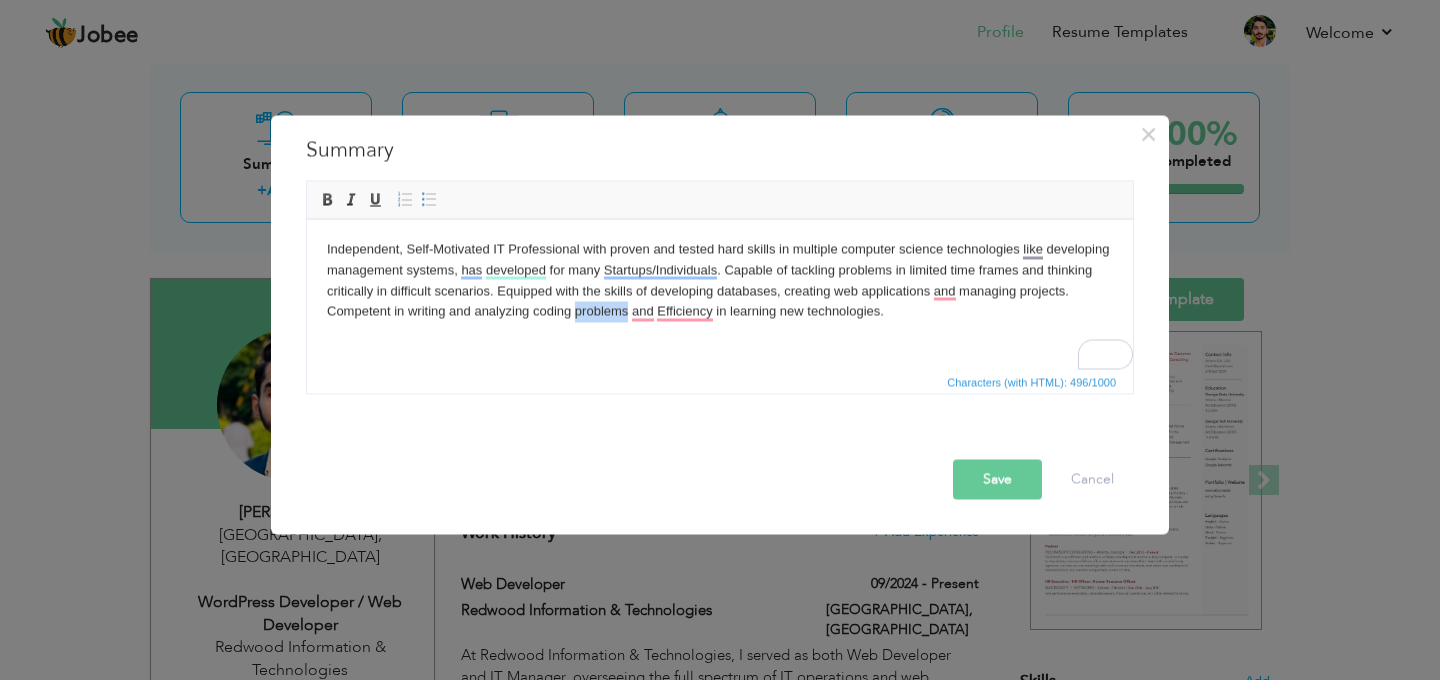 click on "Independent, Self-Motivated IT Professional with proven and tested hard skills in multiple computer science technologies like developing management systems, has developed for many Startups/Individuals. Capable of tackling problems in limited time frames and thinking critically in difficult scenarios. Equipped with the skills of developing databases, creating web applications and managing projects. Competent in writing and analyzing coding problems and Efficiency in learning new technologies." at bounding box center (720, 280) 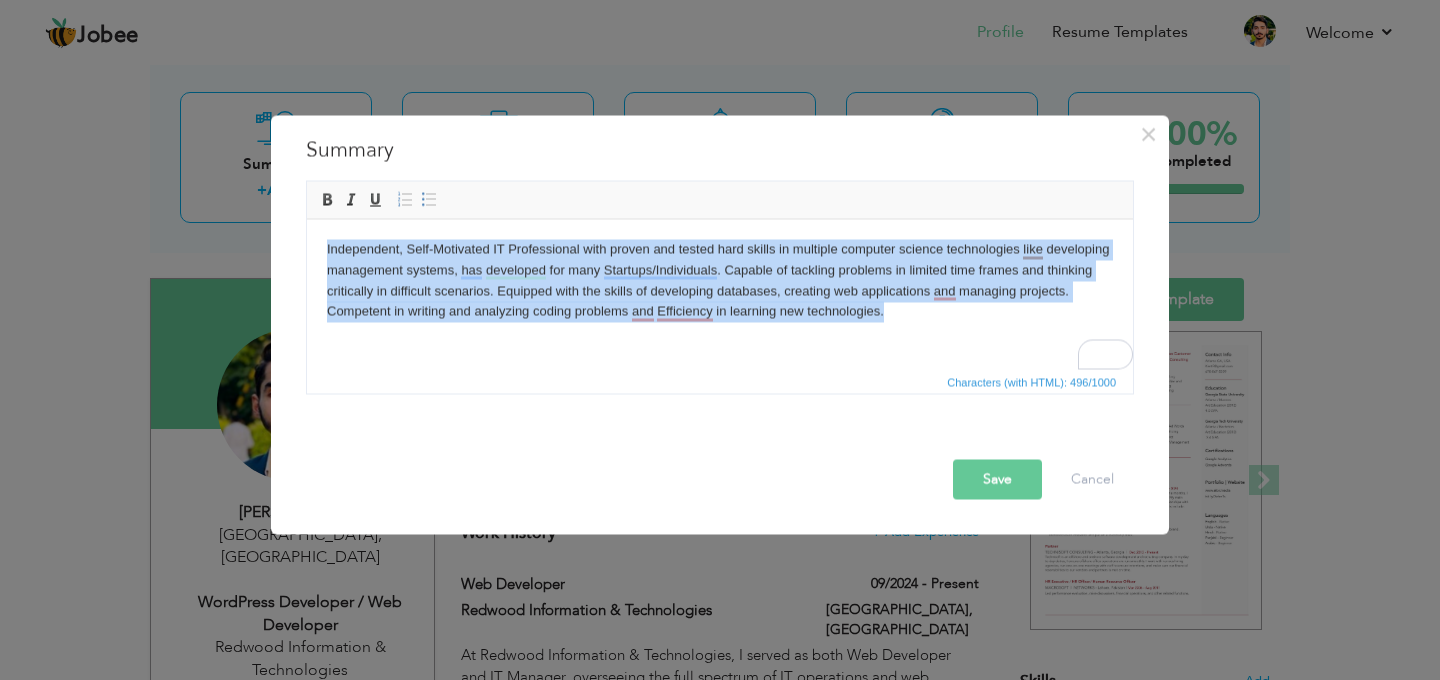 click on "Independent, Self-Motivated IT Professional with proven and tested hard skills in multiple computer science technologies like developing management systems, has developed for many Startups/Individuals. Capable of tackling problems in limited time frames and thinking critically in difficult scenarios. Equipped with the skills of developing databases, creating web applications and managing projects. Competent in writing and analyzing coding problems and Efficiency in learning new technologies." at bounding box center (720, 280) 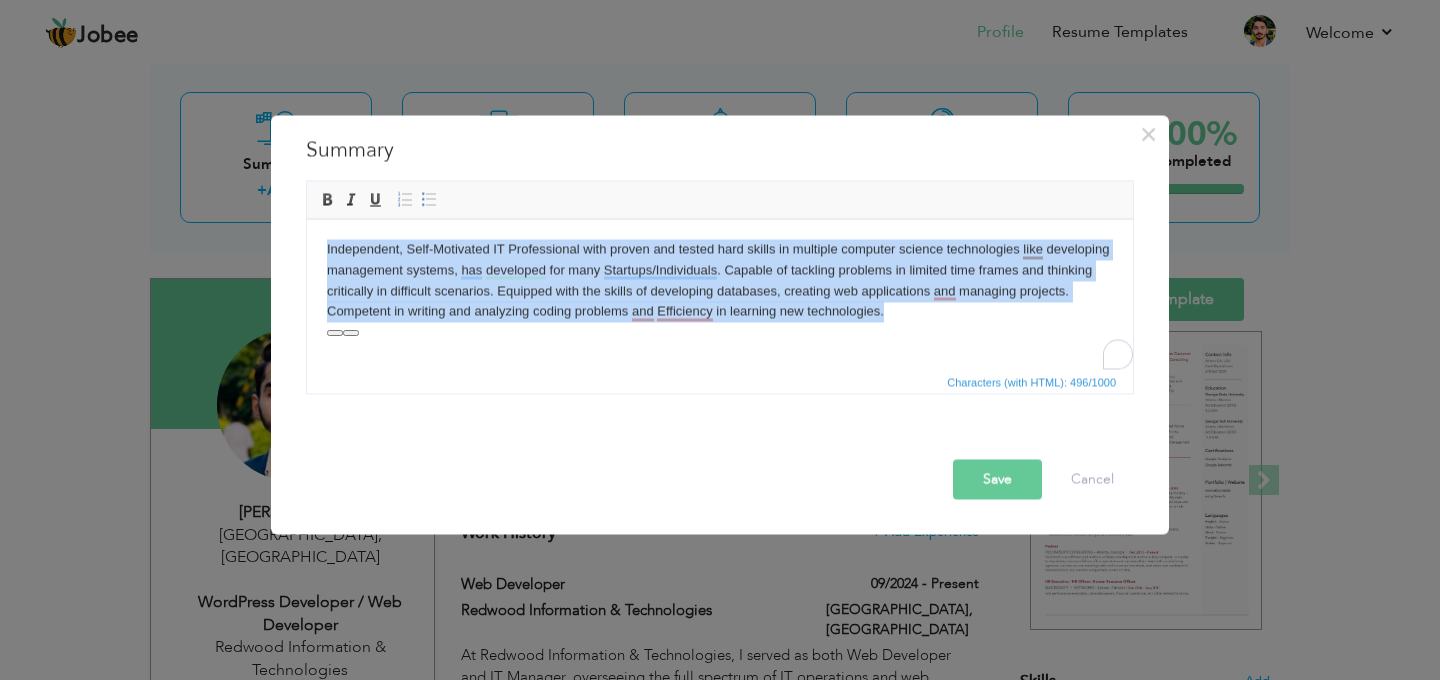 click on "Independent, Self-Motivated IT Professional with proven and tested hard skills in multiple computer science technologies like developing management systems, has developed for many Startups/Individuals. Capable of tackling problems in limited time frames and thinking critically in difficult scenarios. Equipped with the skills of developing databases, creating web applications and managing projects. Competent in writing and analyzing coding problems and Efficiency in learning new technologies." at bounding box center [720, 280] 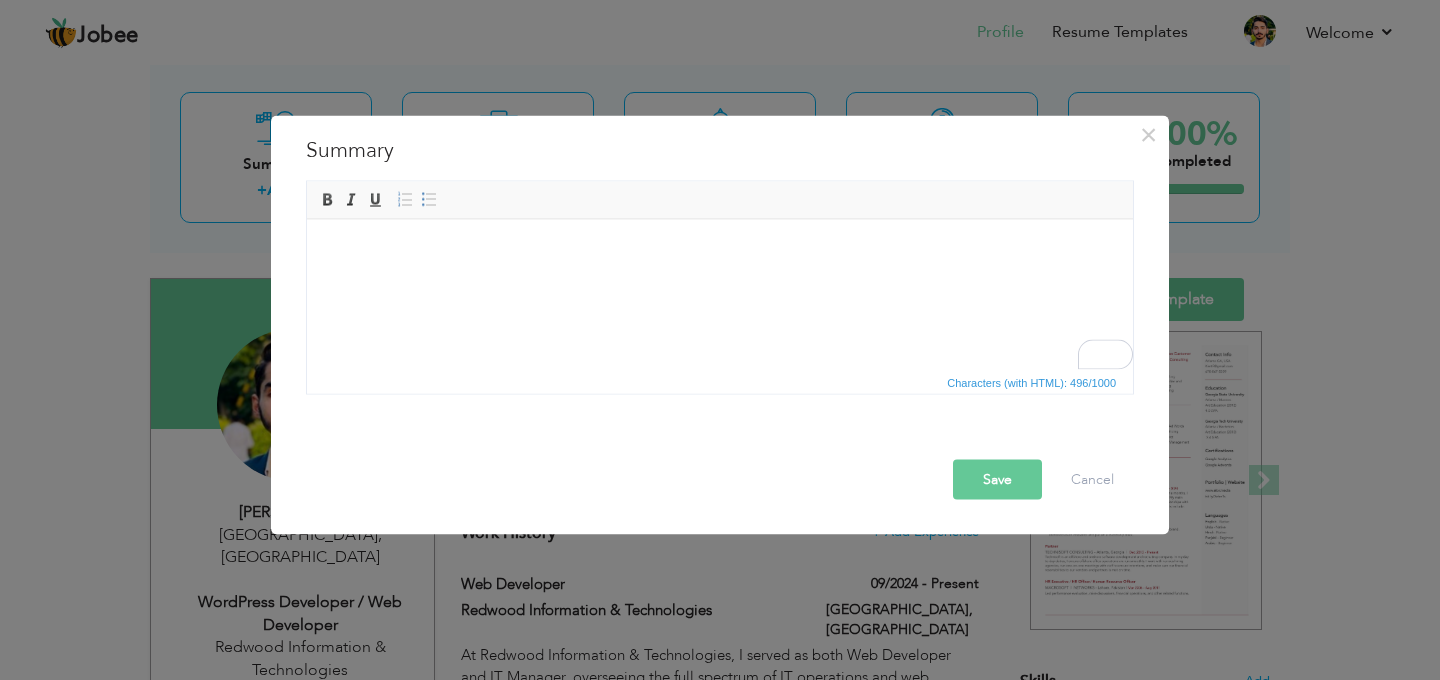 click at bounding box center [720, 249] 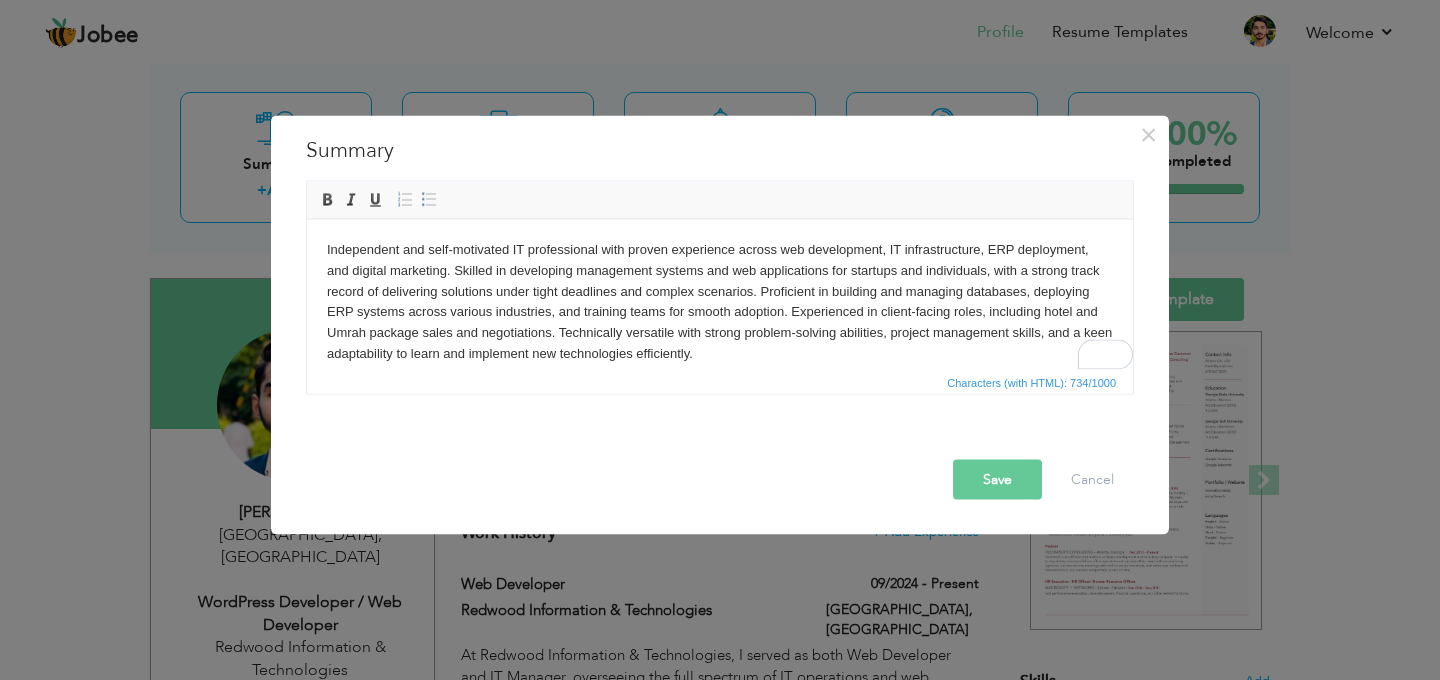 click on "Save" at bounding box center (997, 480) 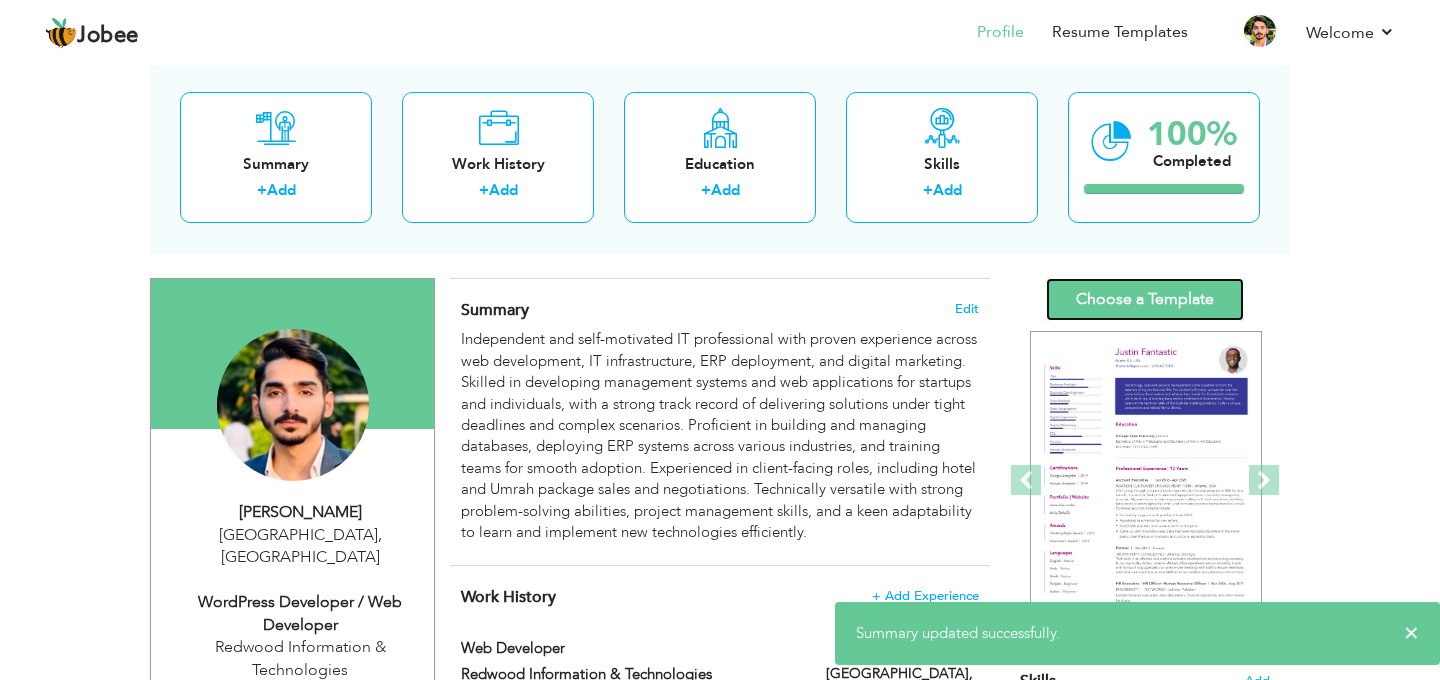 click on "Choose a Template" at bounding box center [1145, 299] 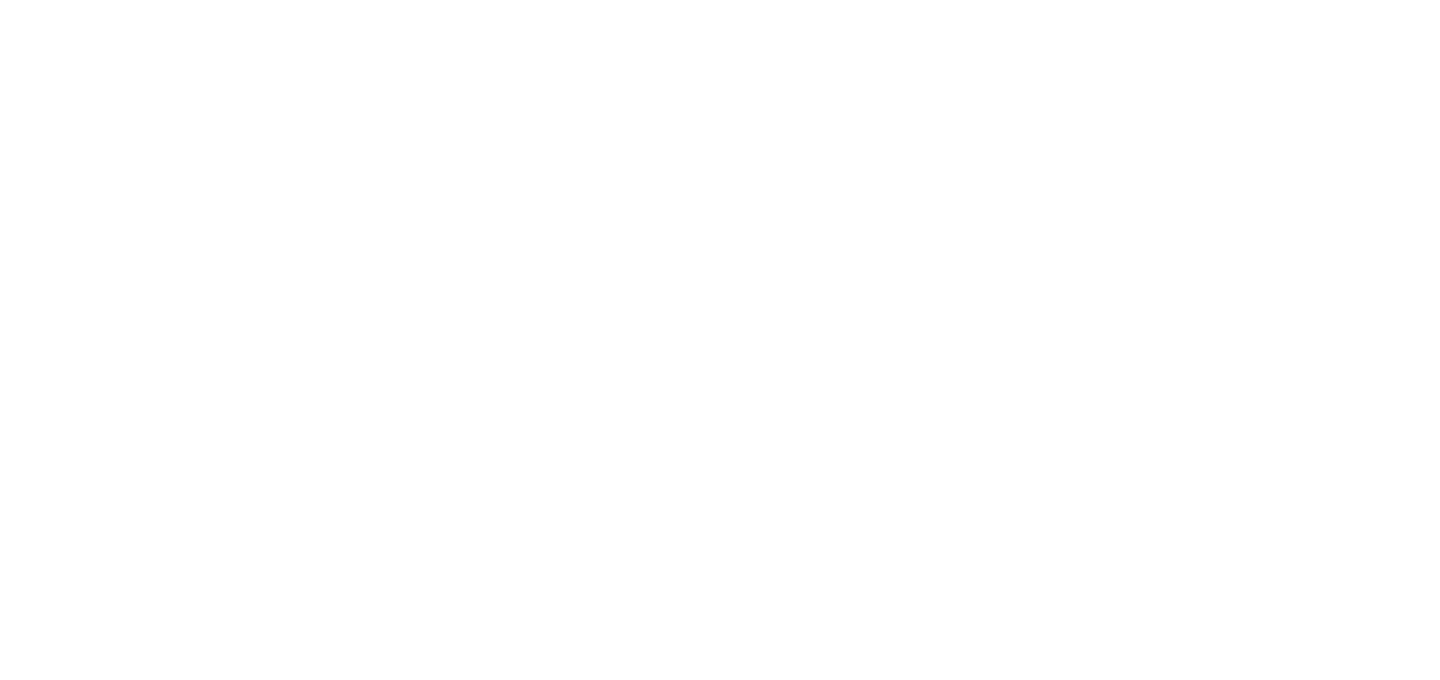 scroll, scrollTop: 0, scrollLeft: 0, axis: both 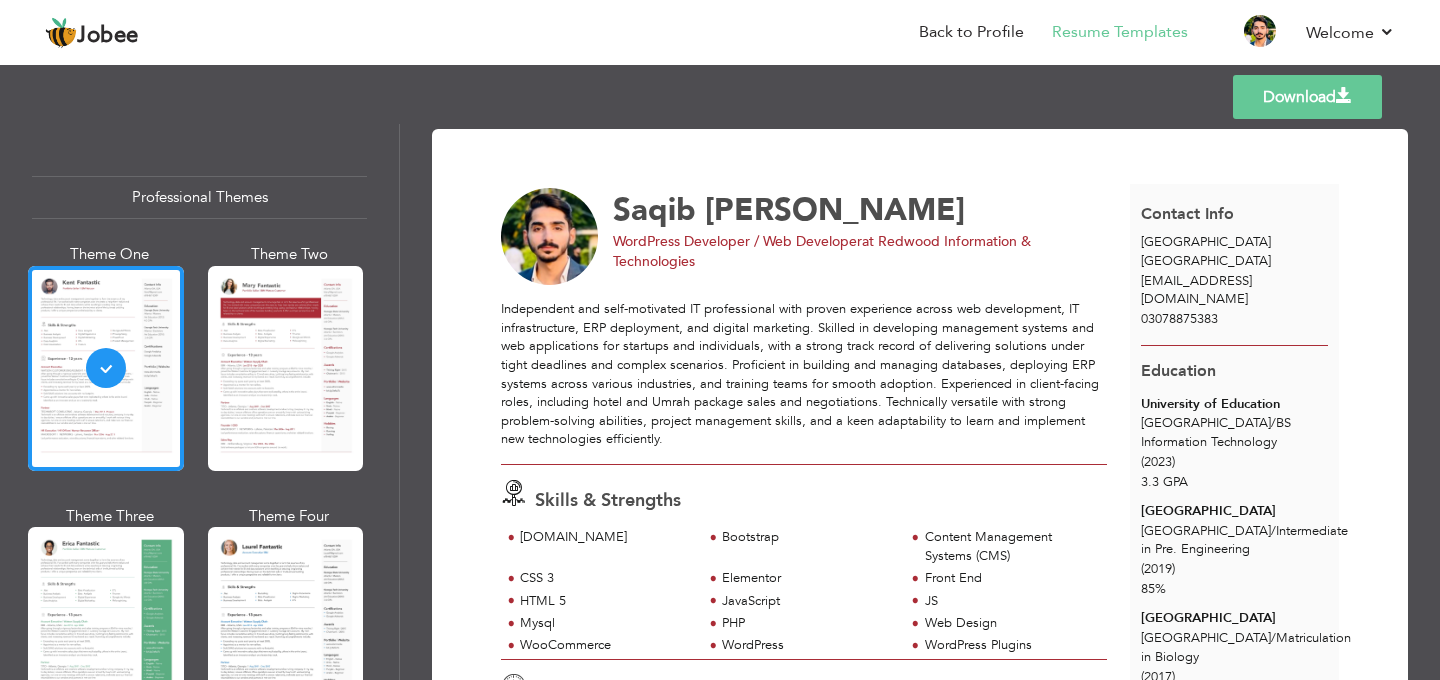 click on "Download" at bounding box center (1307, 97) 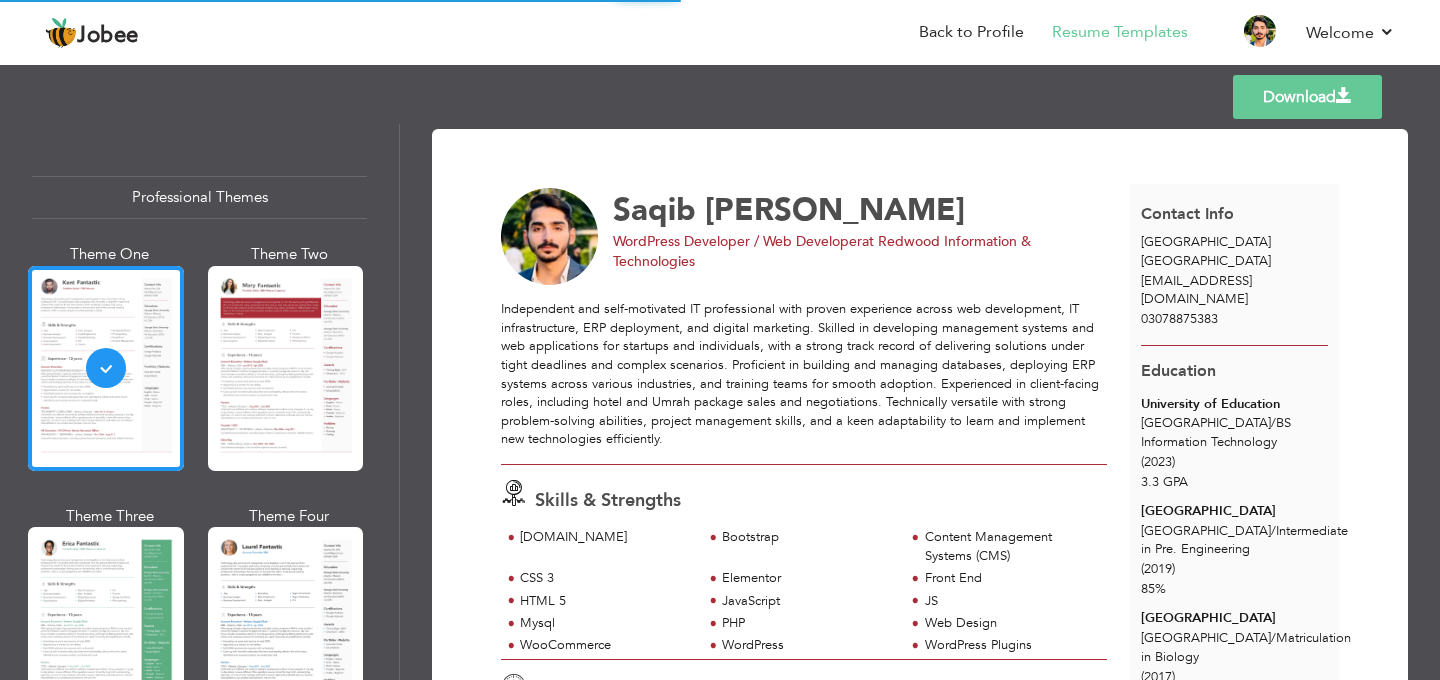 click on "Download" at bounding box center [1307, 97] 